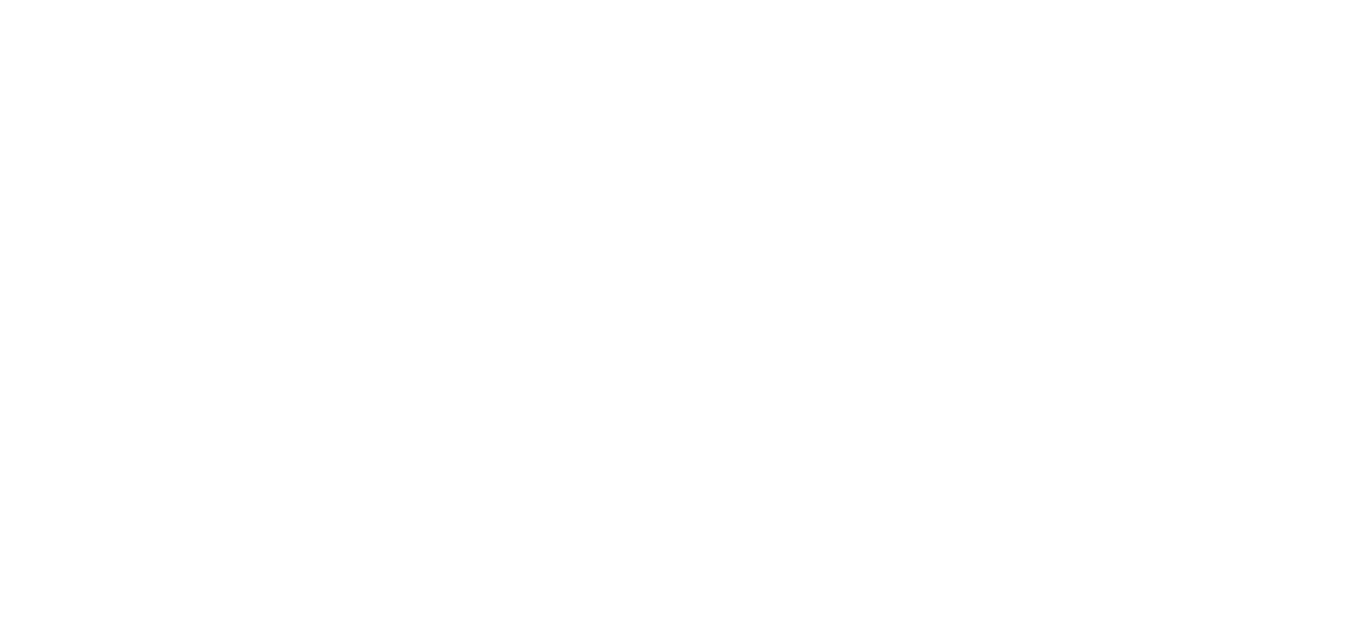 scroll, scrollTop: 0, scrollLeft: 0, axis: both 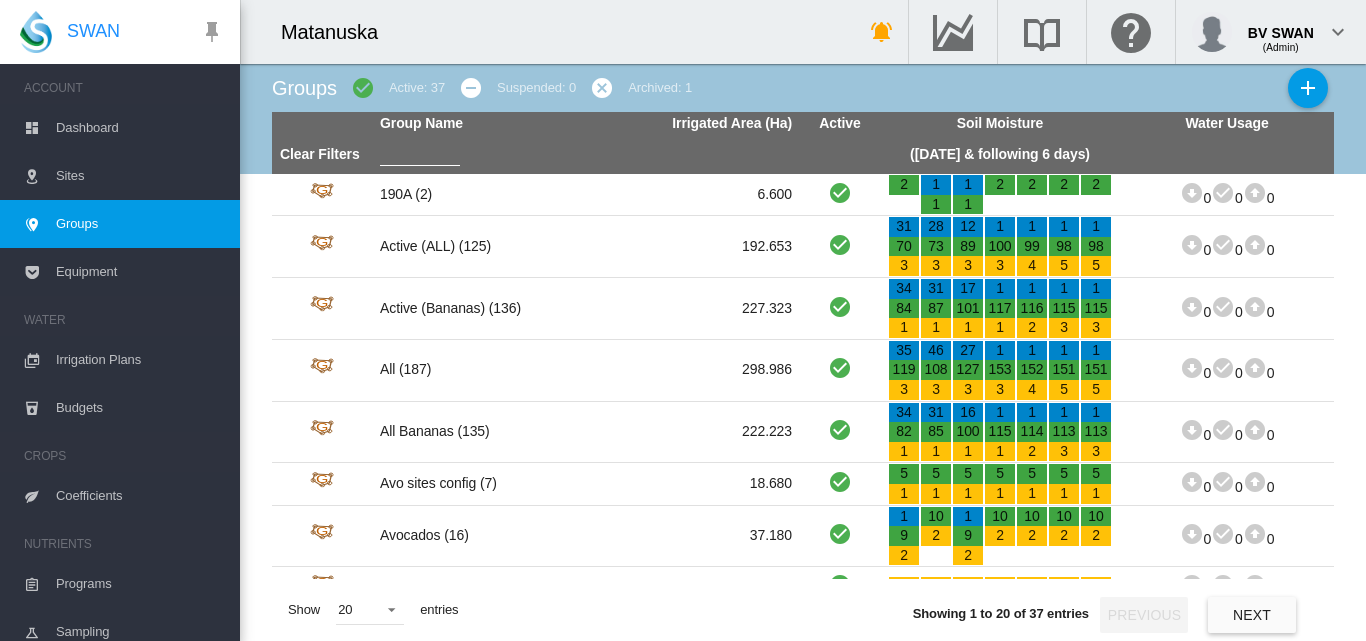 click on "Dashboard" at bounding box center [140, 128] 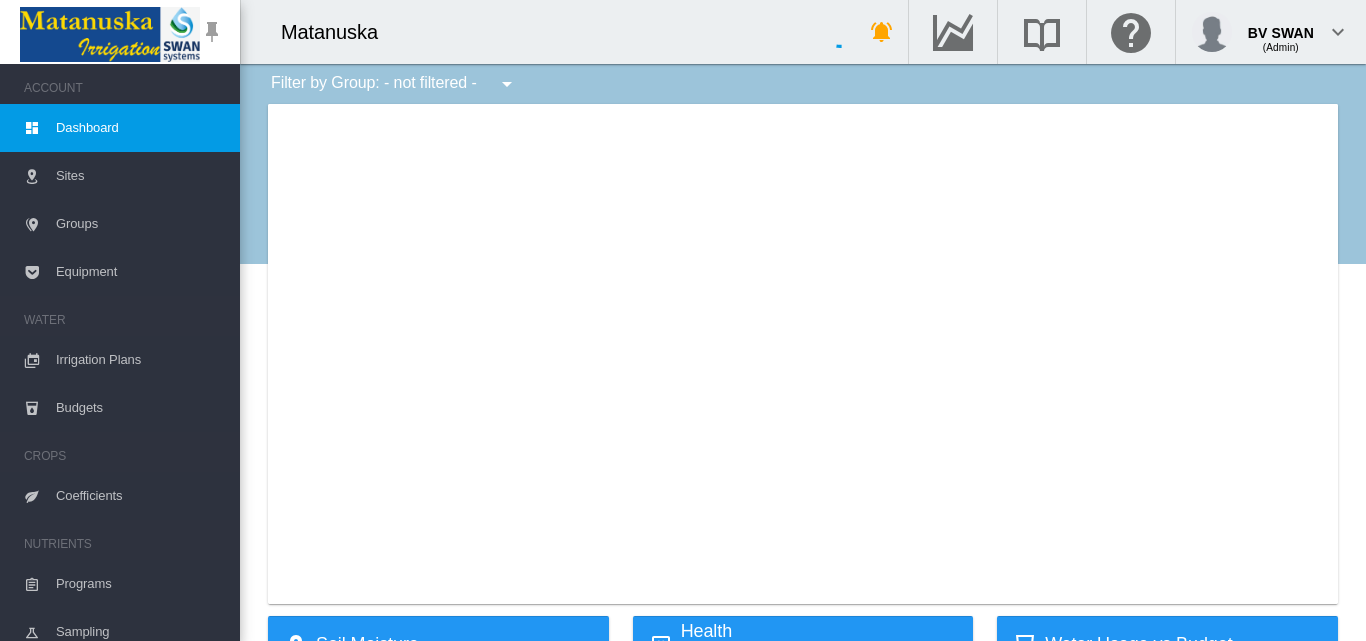 type on "**********" 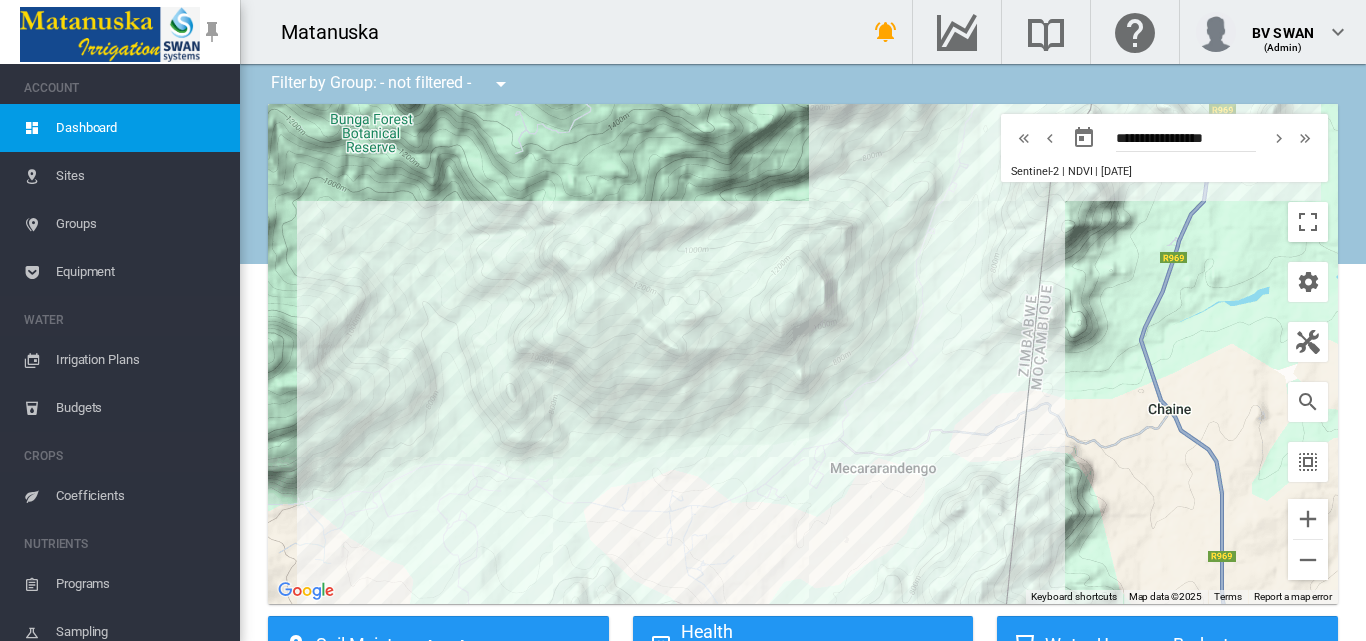 click on "Sites" at bounding box center (140, 176) 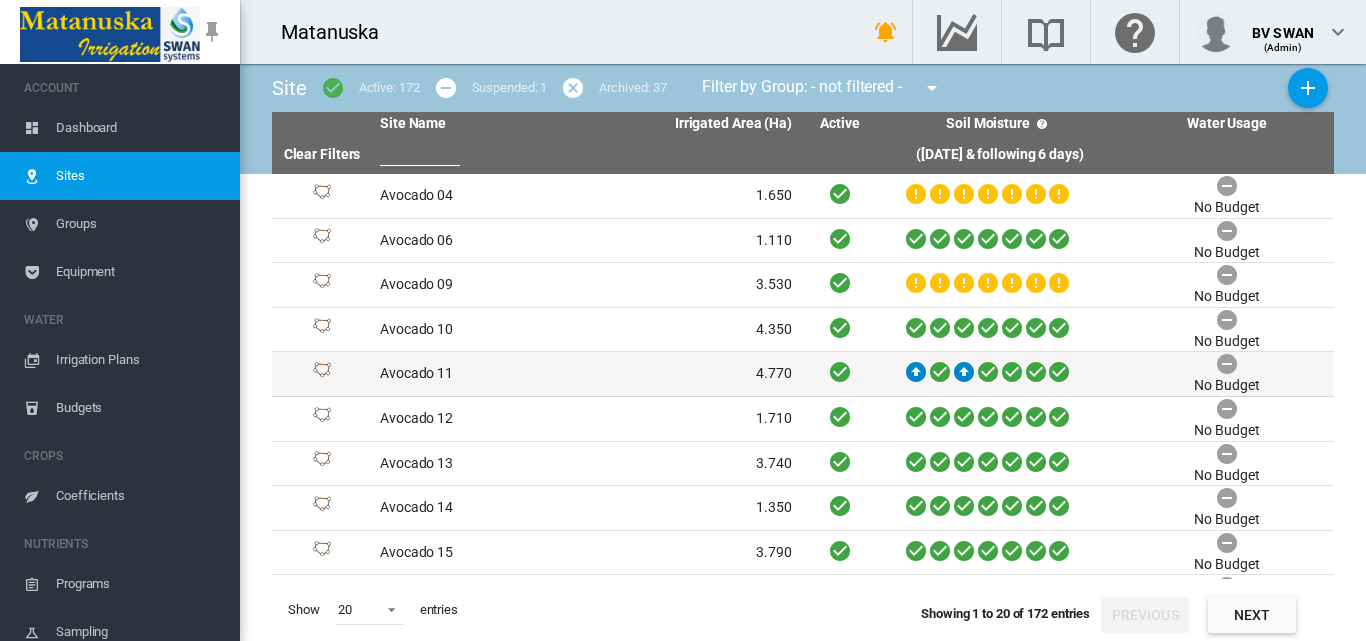 click on "4.770" at bounding box center (693, 374) 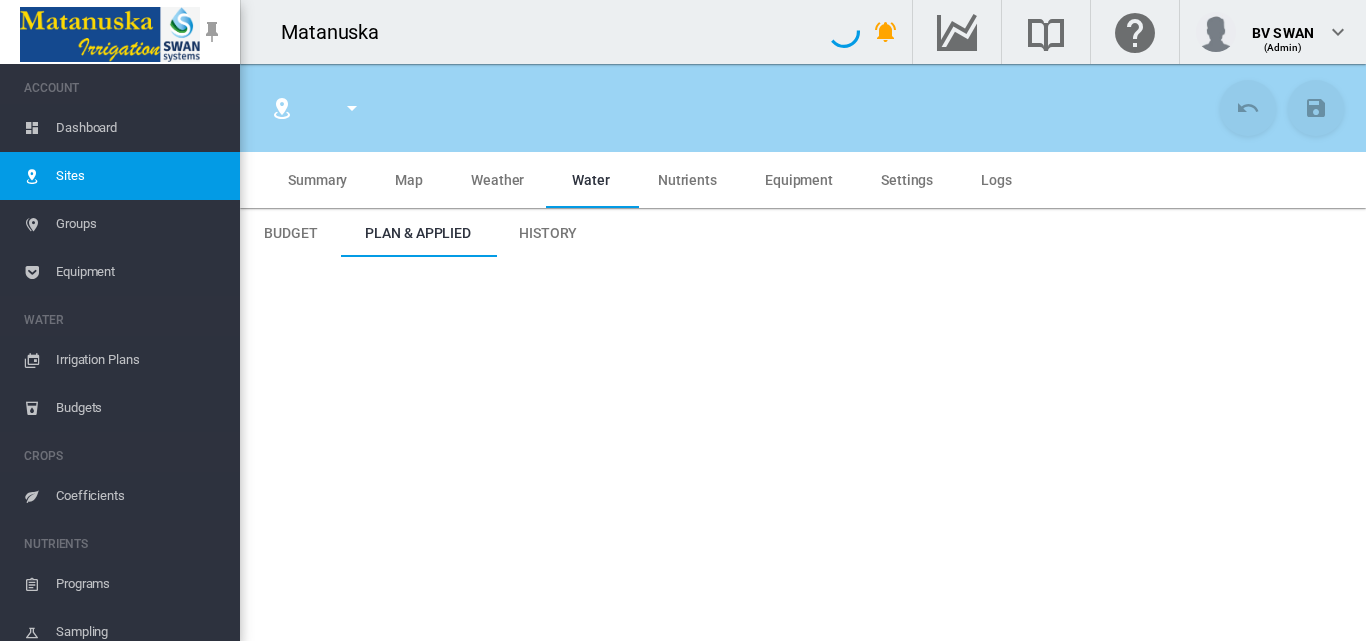 type on "*****" 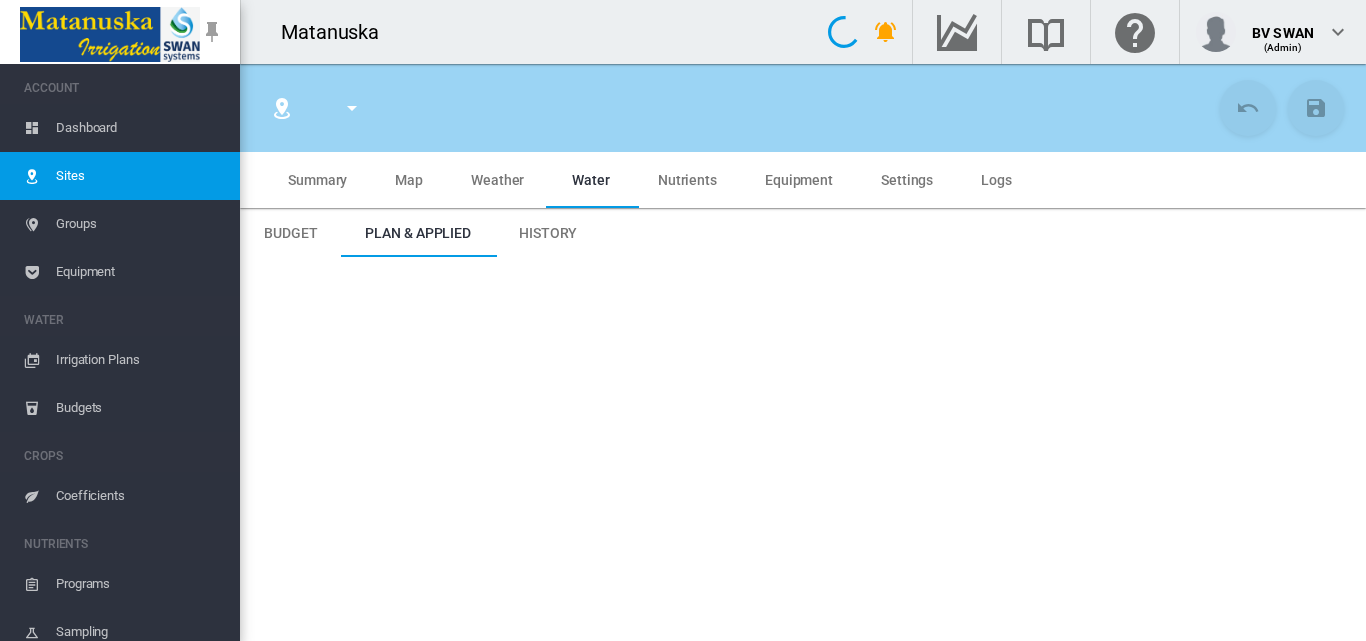 type on "**********" 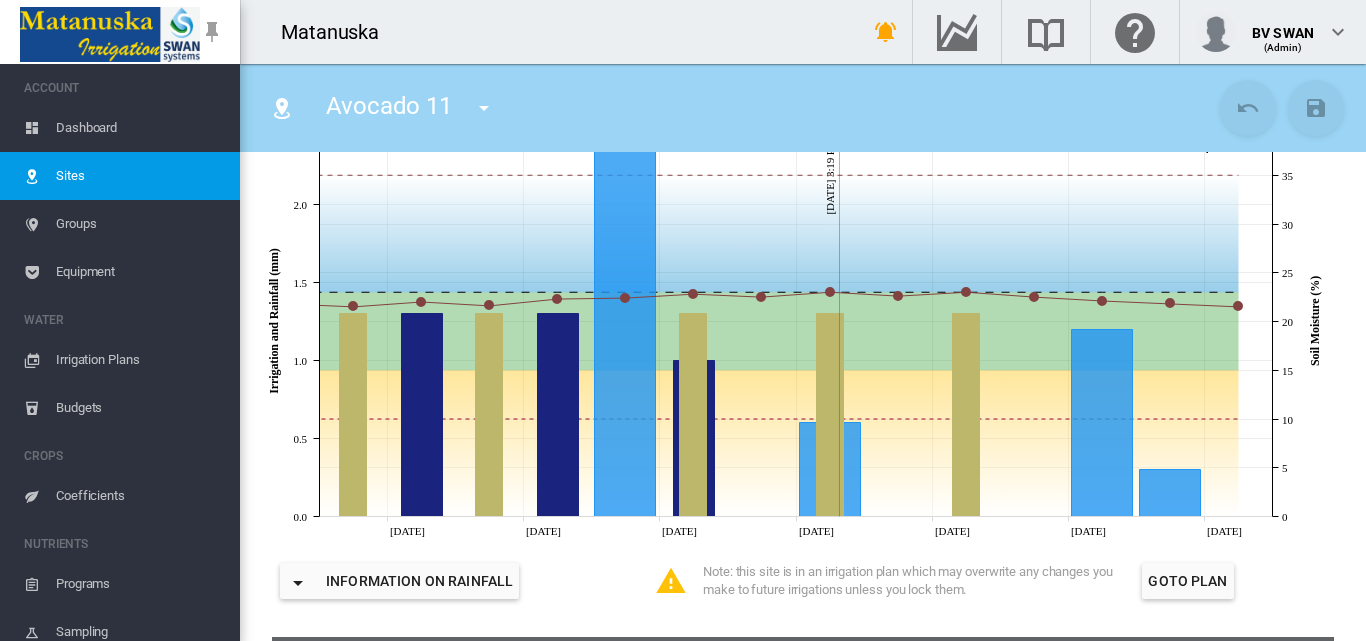 scroll, scrollTop: 100, scrollLeft: 0, axis: vertical 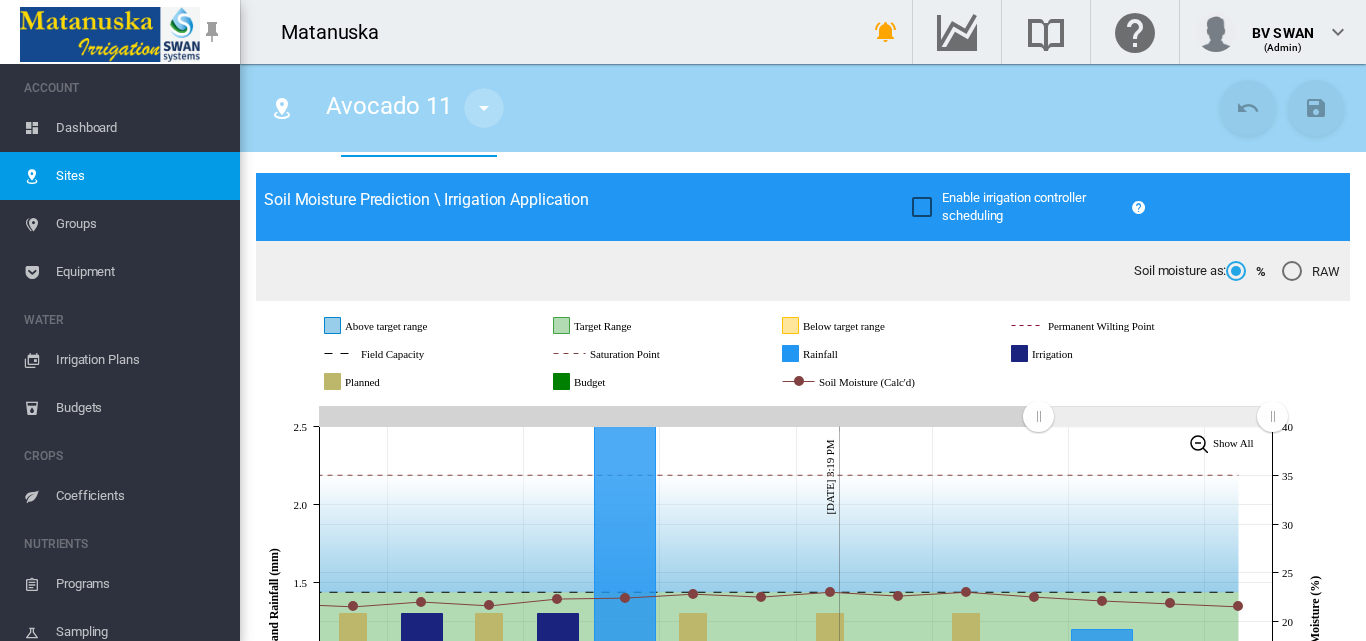 click at bounding box center (484, 108) 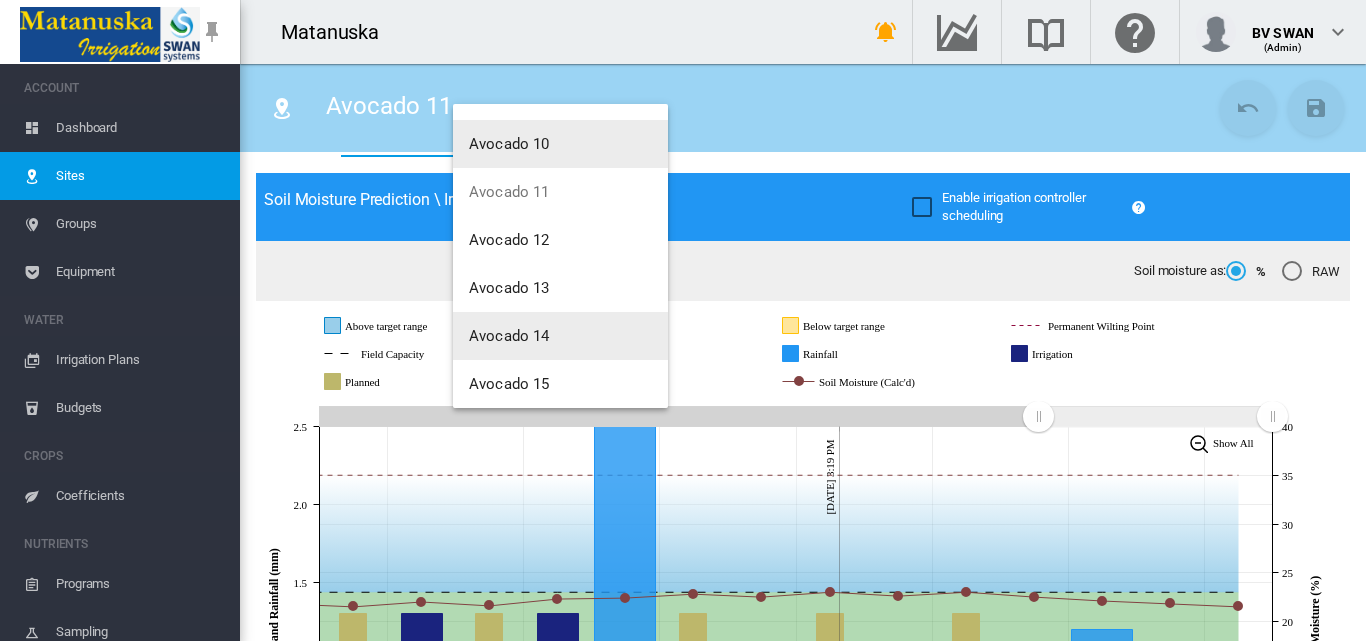 scroll, scrollTop: 200, scrollLeft: 0, axis: vertical 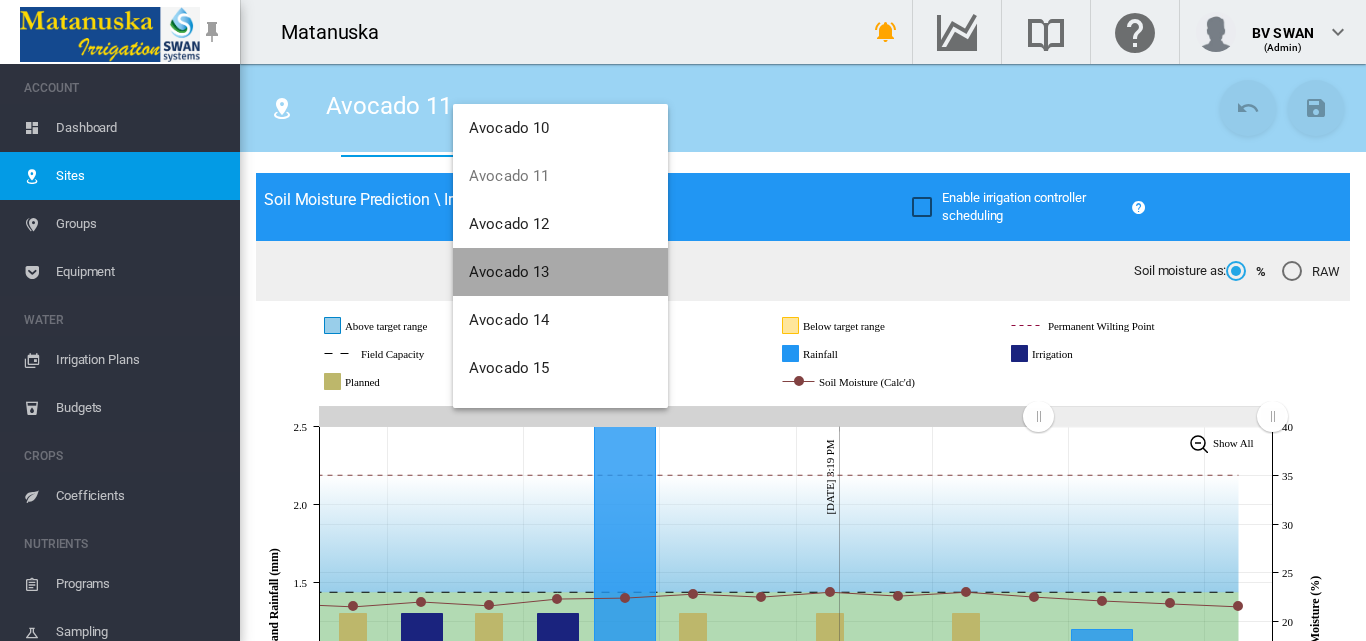 click on "Avocado 13" at bounding box center [509, 272] 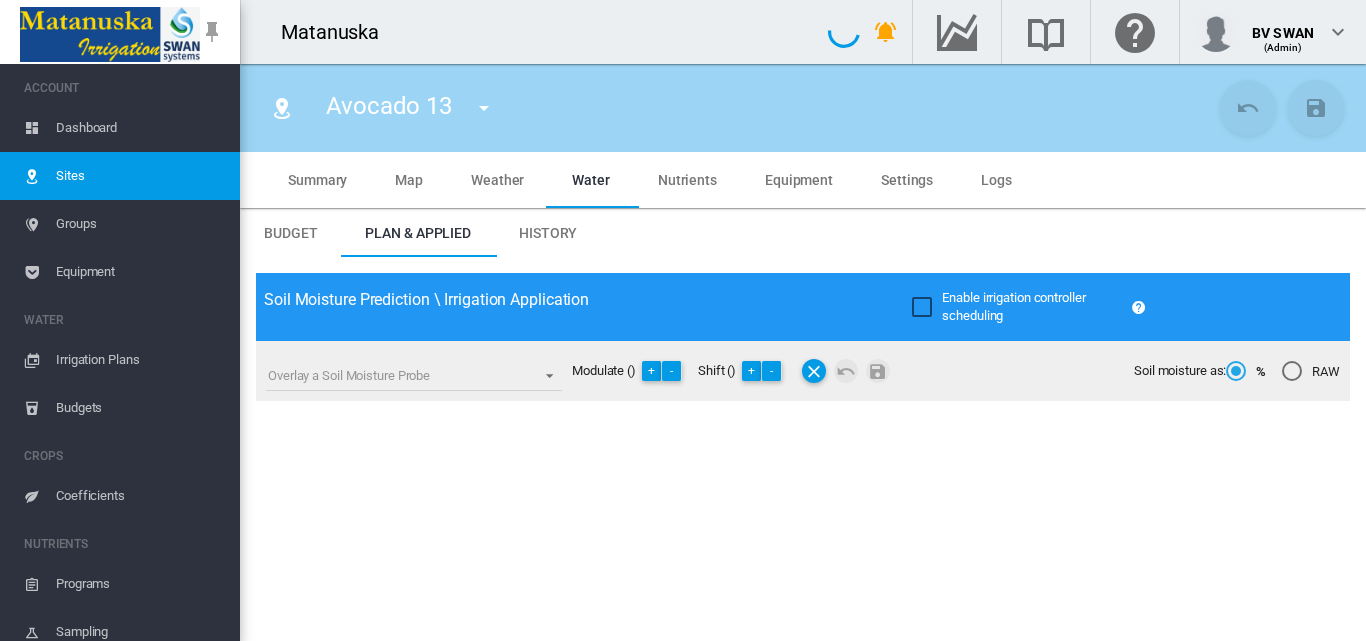 type on "**********" 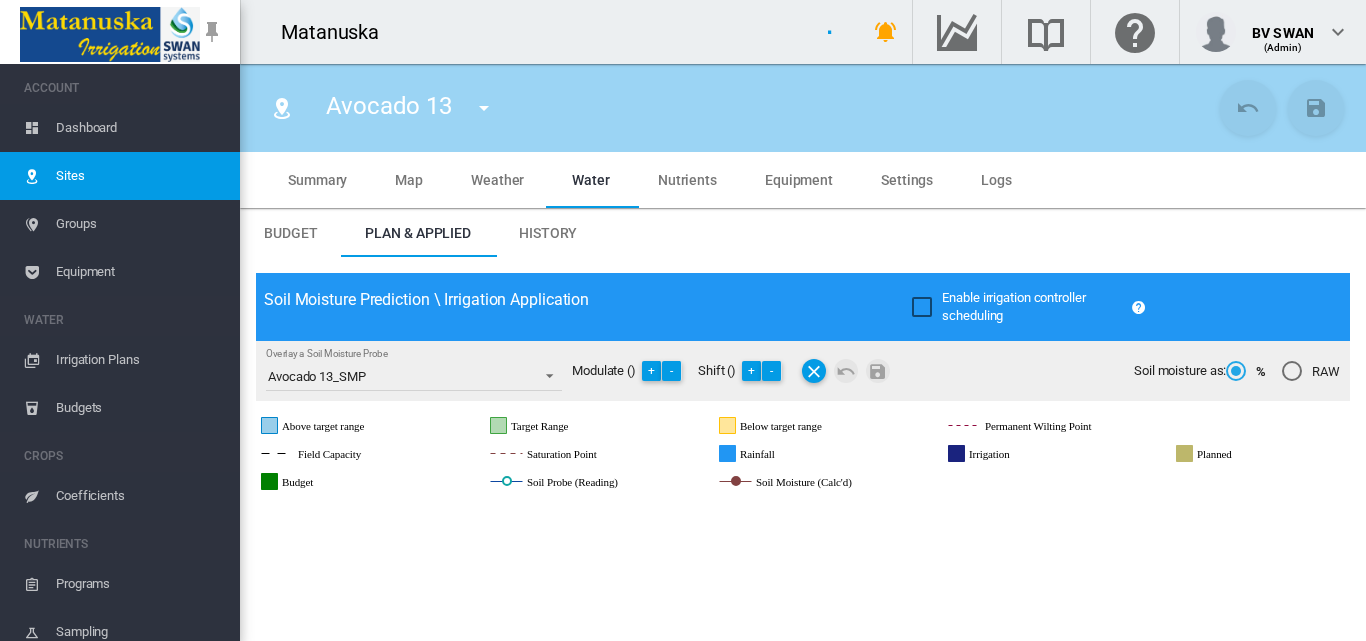 type on "*****" 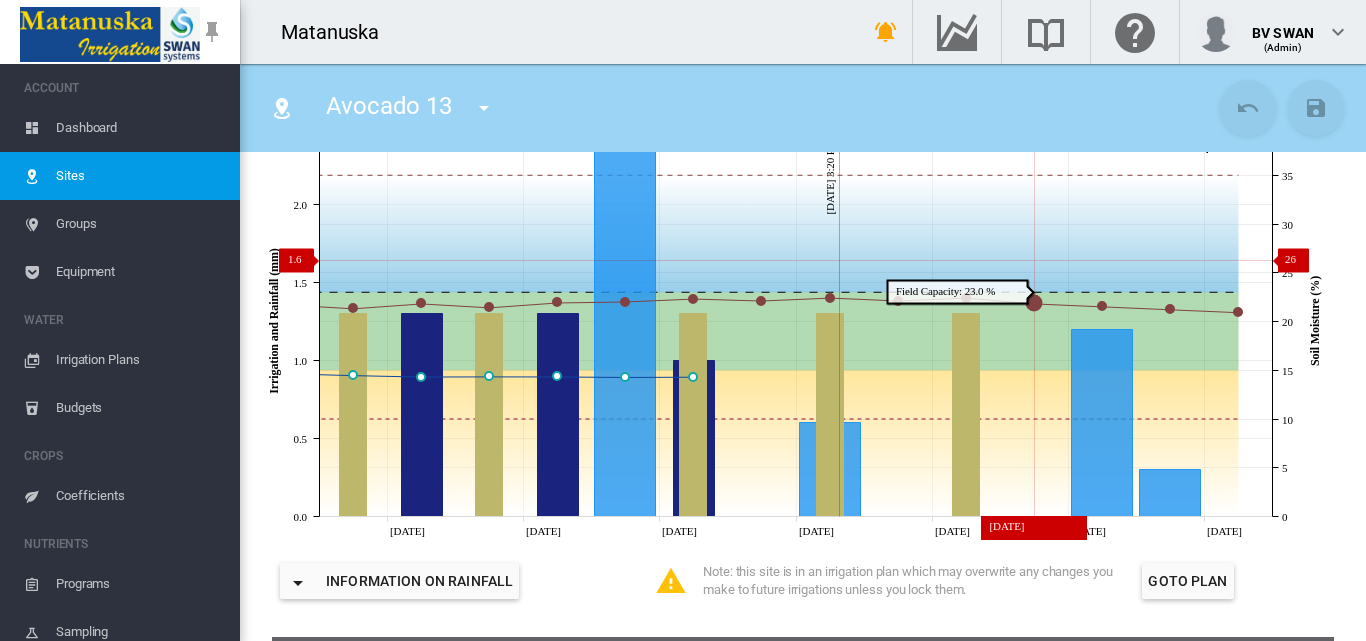 scroll, scrollTop: 200, scrollLeft: 0, axis: vertical 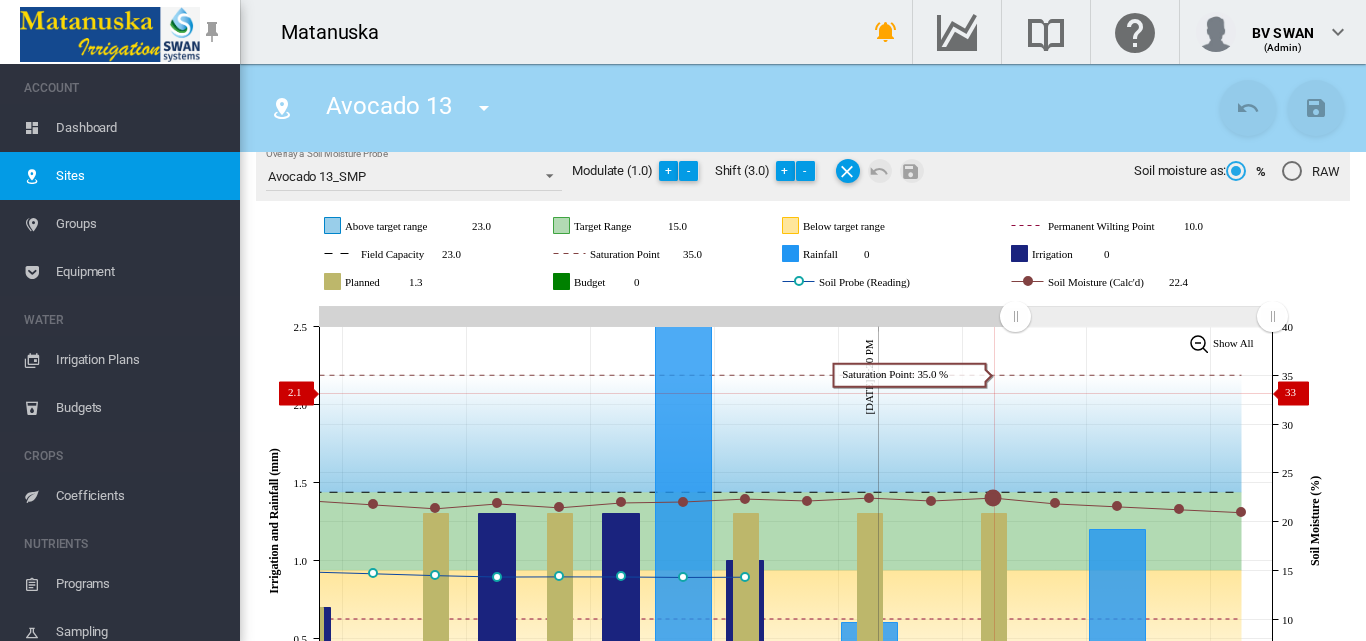 drag, startPoint x: 1039, startPoint y: 318, endPoint x: 1005, endPoint y: 392, distance: 81.437096 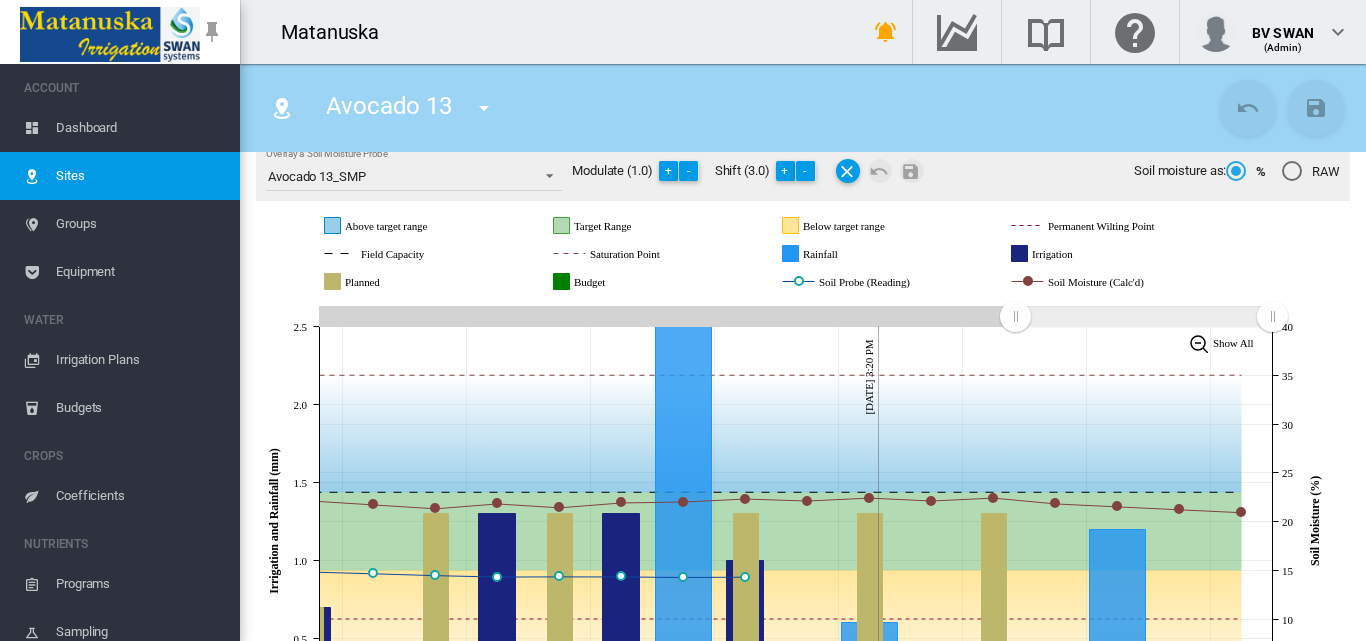 click on "Dashboard" at bounding box center [140, 128] 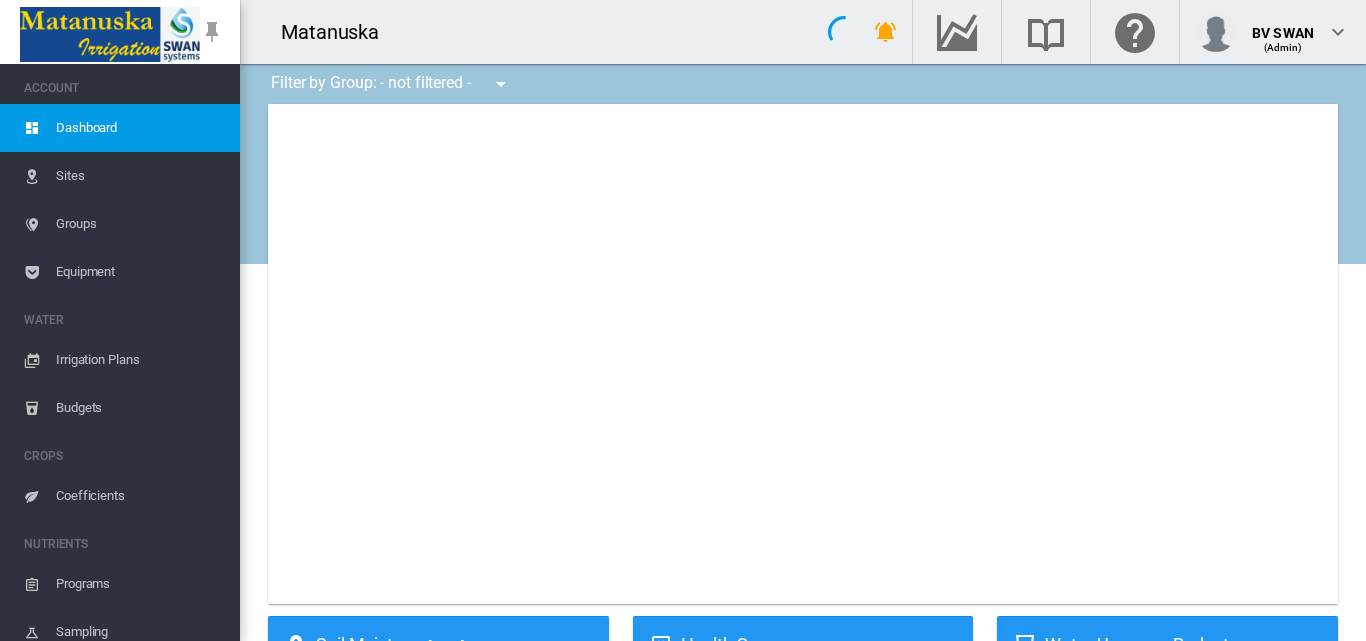 click on "Sites" at bounding box center (140, 176) 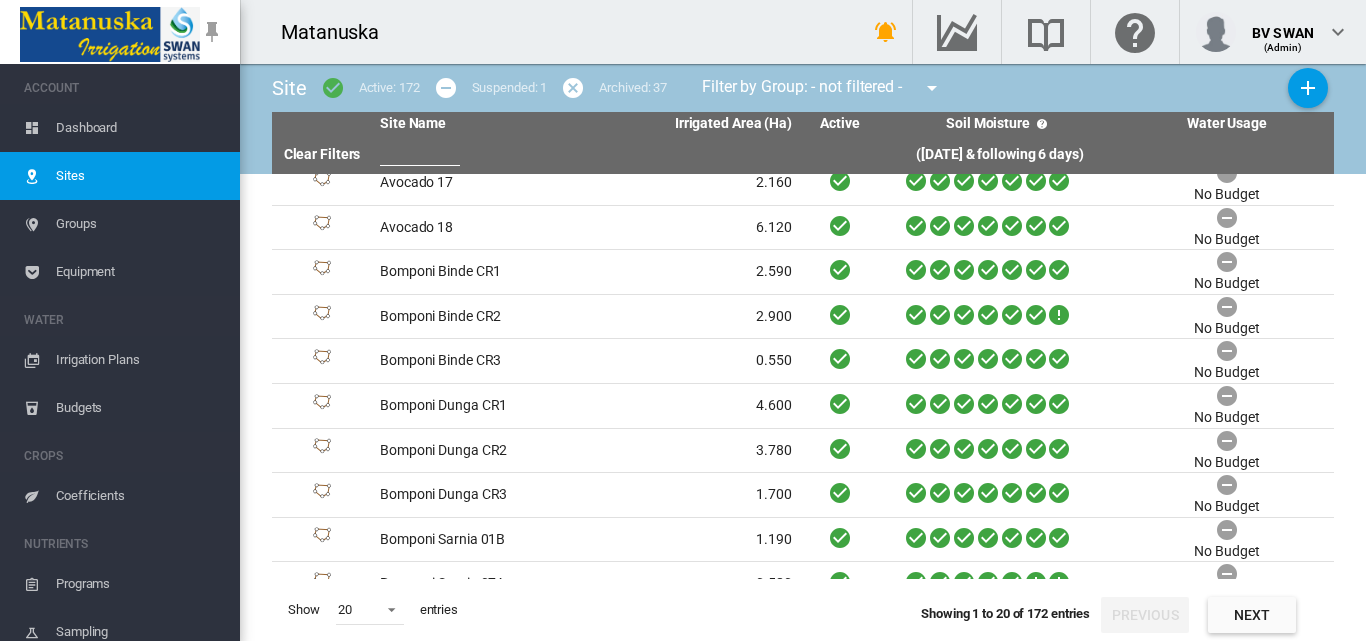 scroll, scrollTop: 487, scrollLeft: 0, axis: vertical 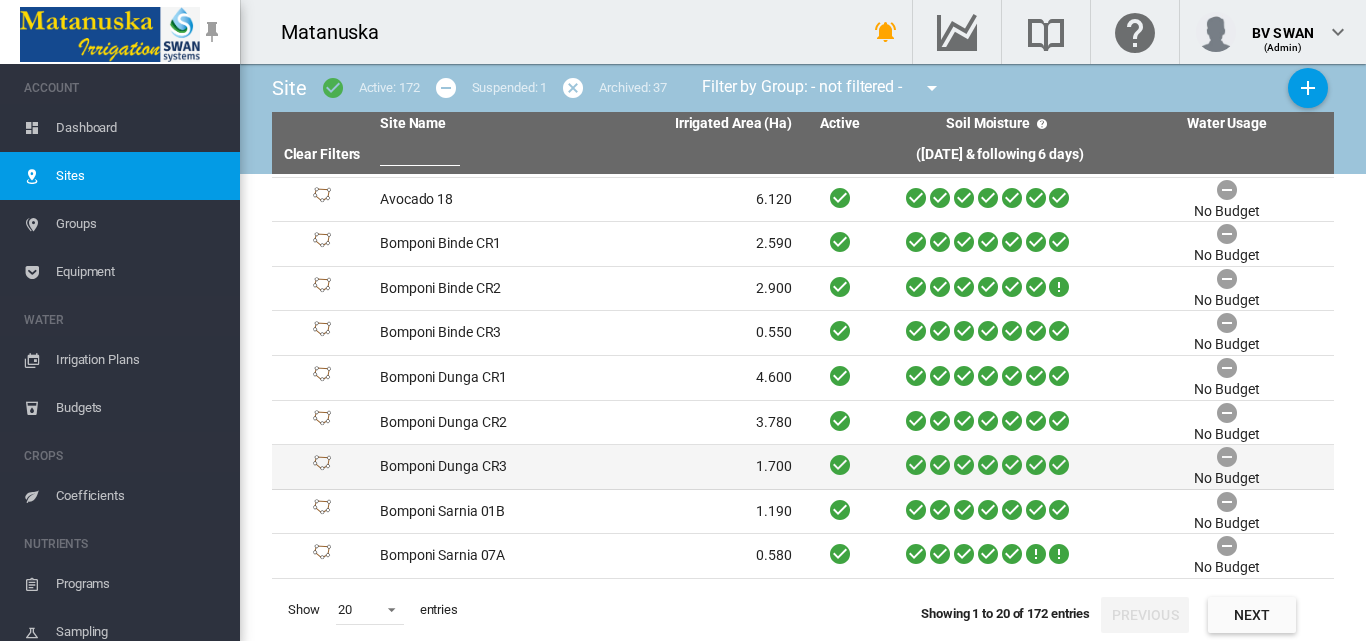 click on "1.700" at bounding box center [693, 467] 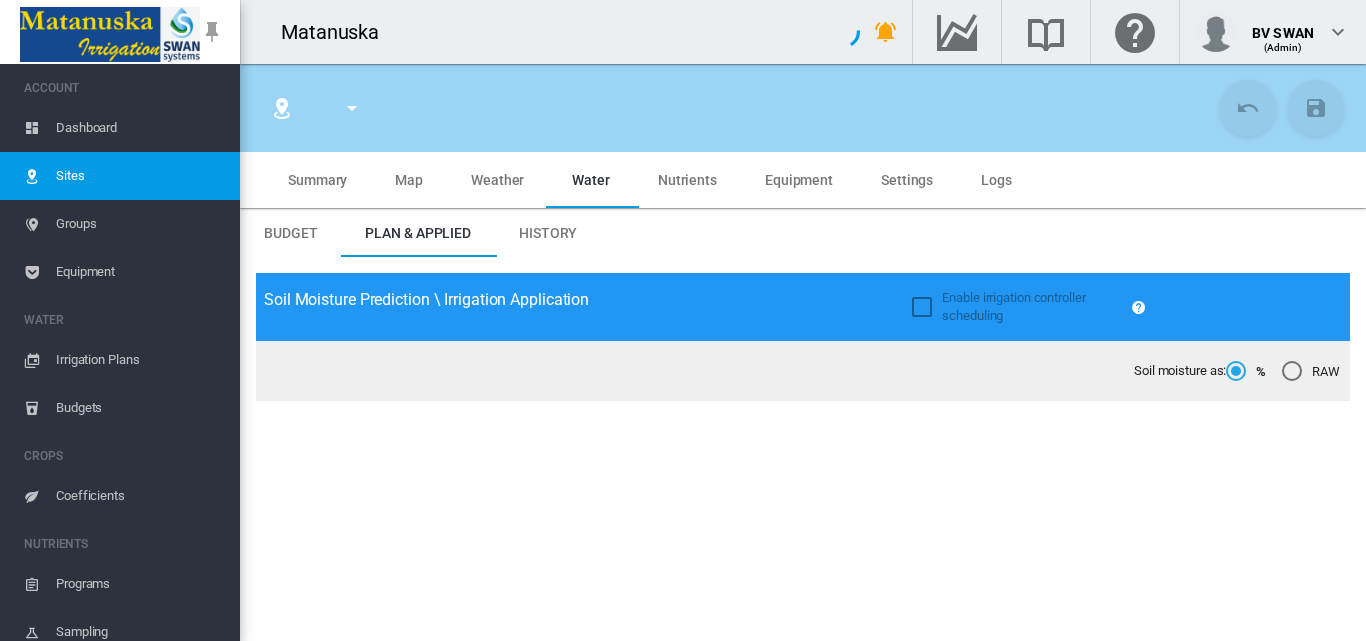 type on "**********" 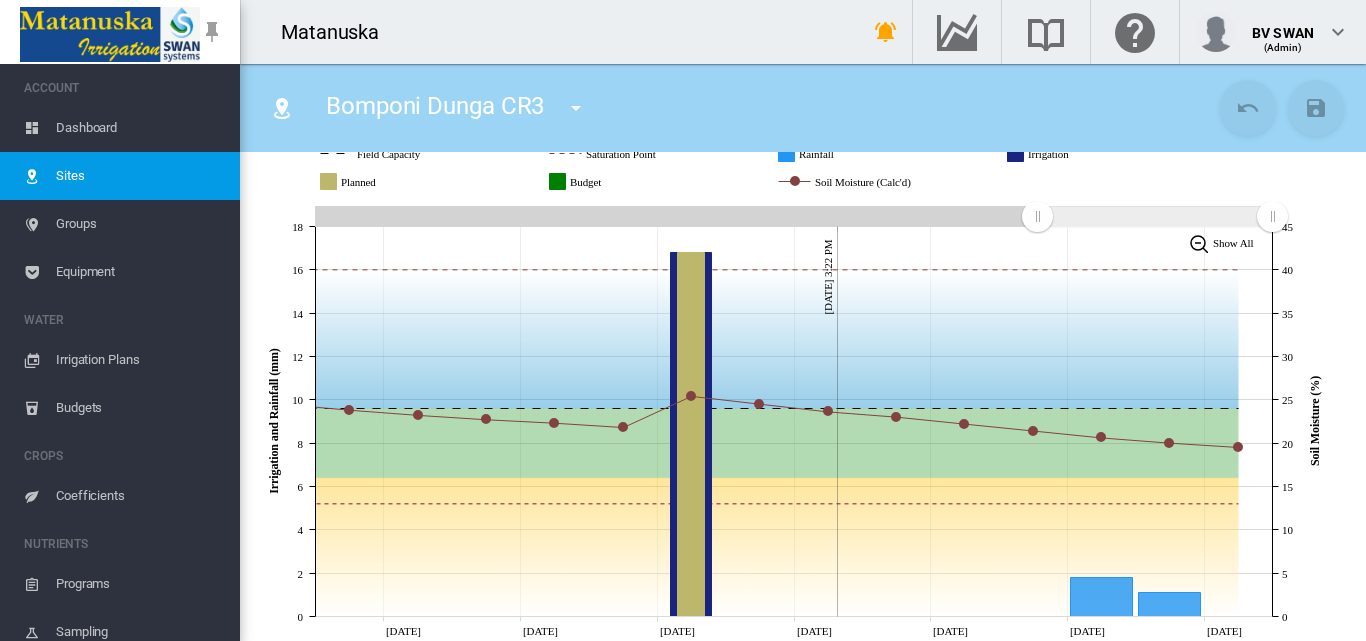 scroll, scrollTop: 400, scrollLeft: 0, axis: vertical 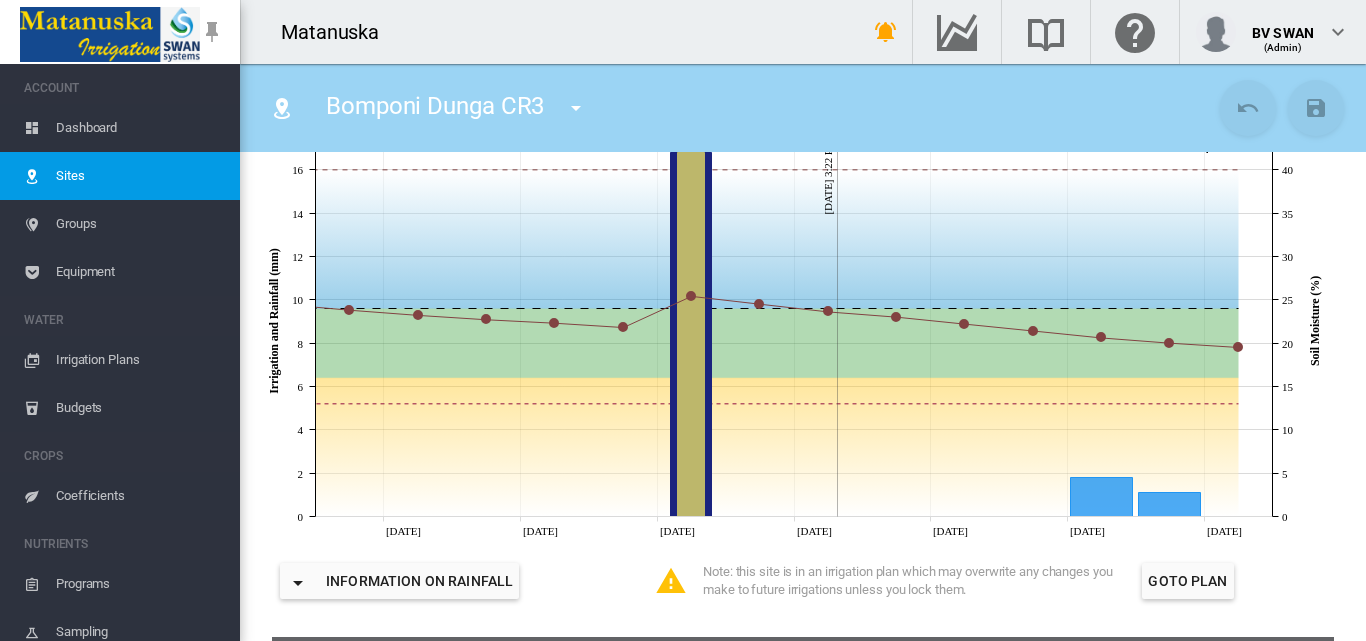 click on "Groups" at bounding box center [140, 224] 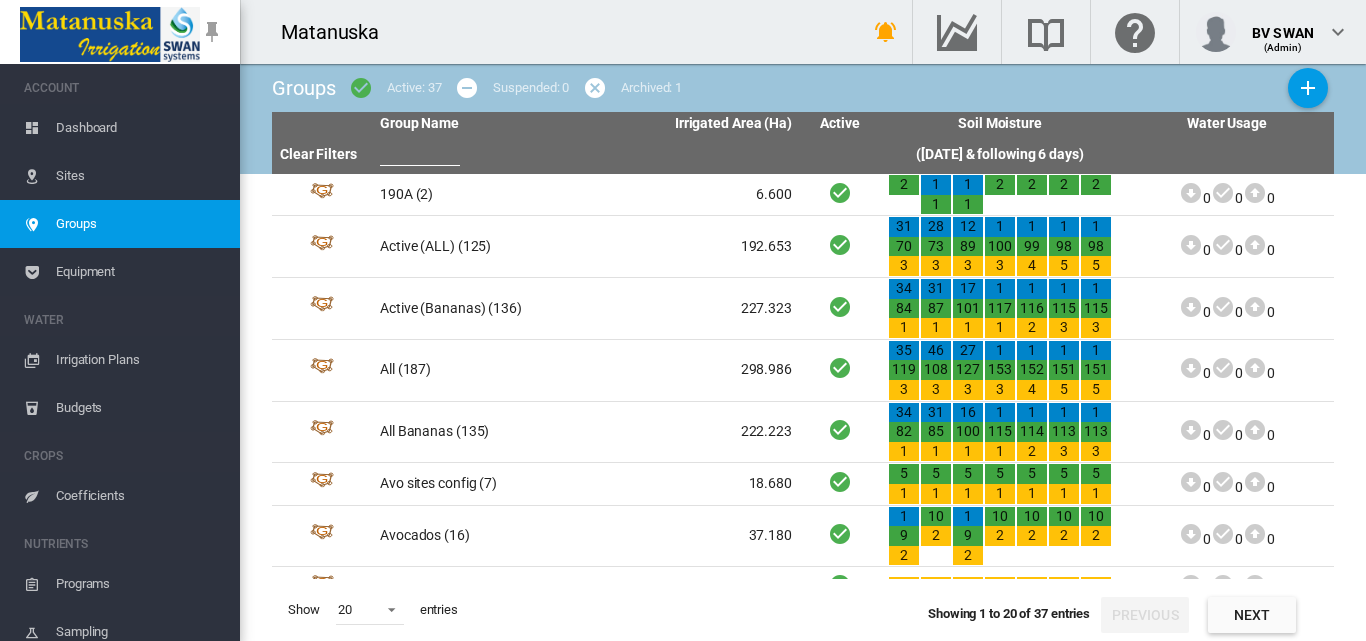 click on "Irrigation Plans" at bounding box center [140, 360] 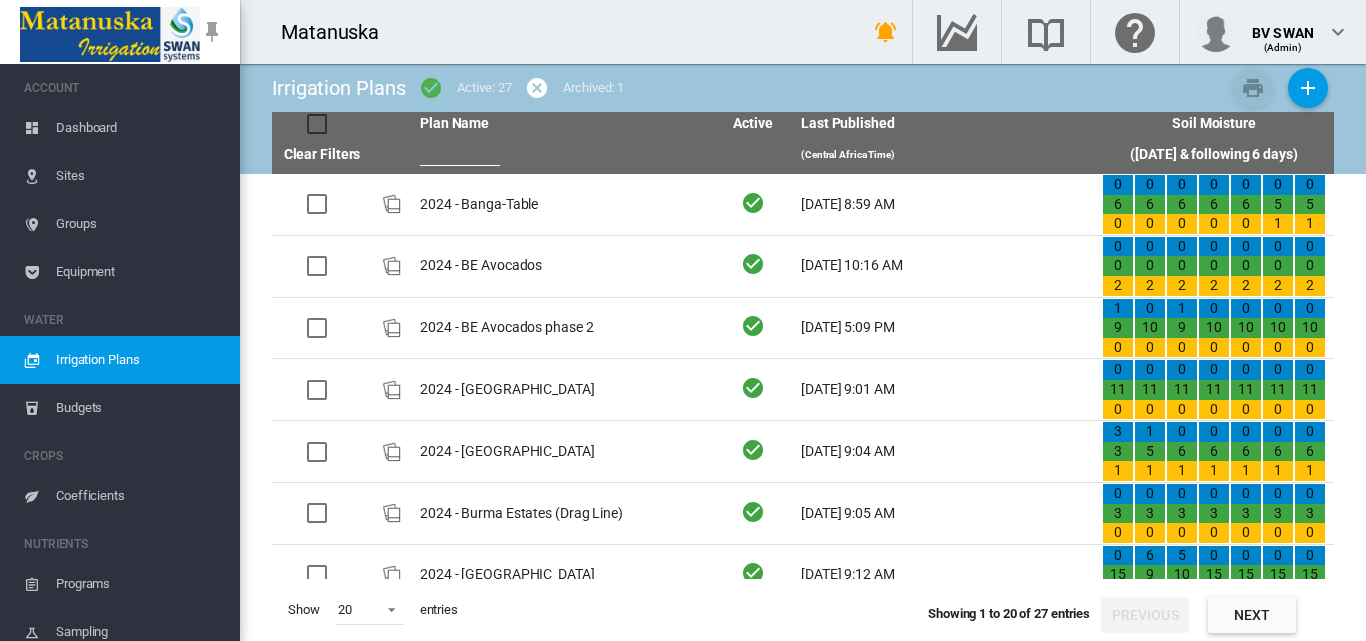 click on "Sites" at bounding box center [140, 176] 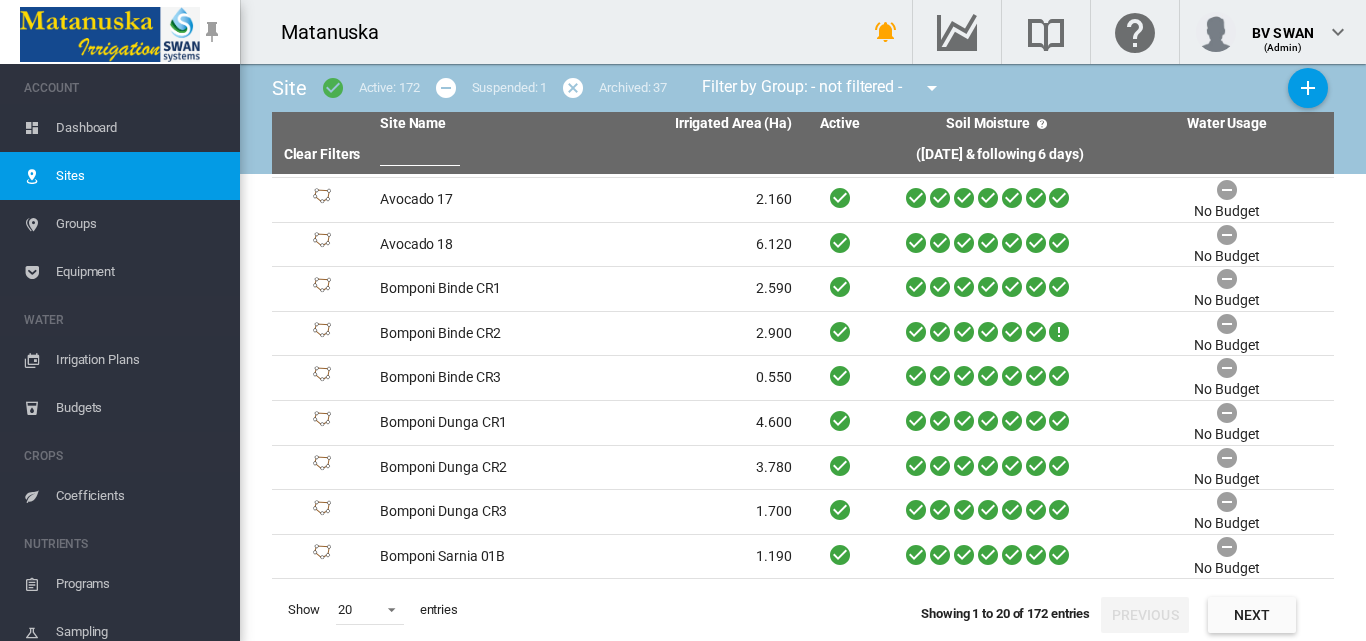 scroll, scrollTop: 487, scrollLeft: 0, axis: vertical 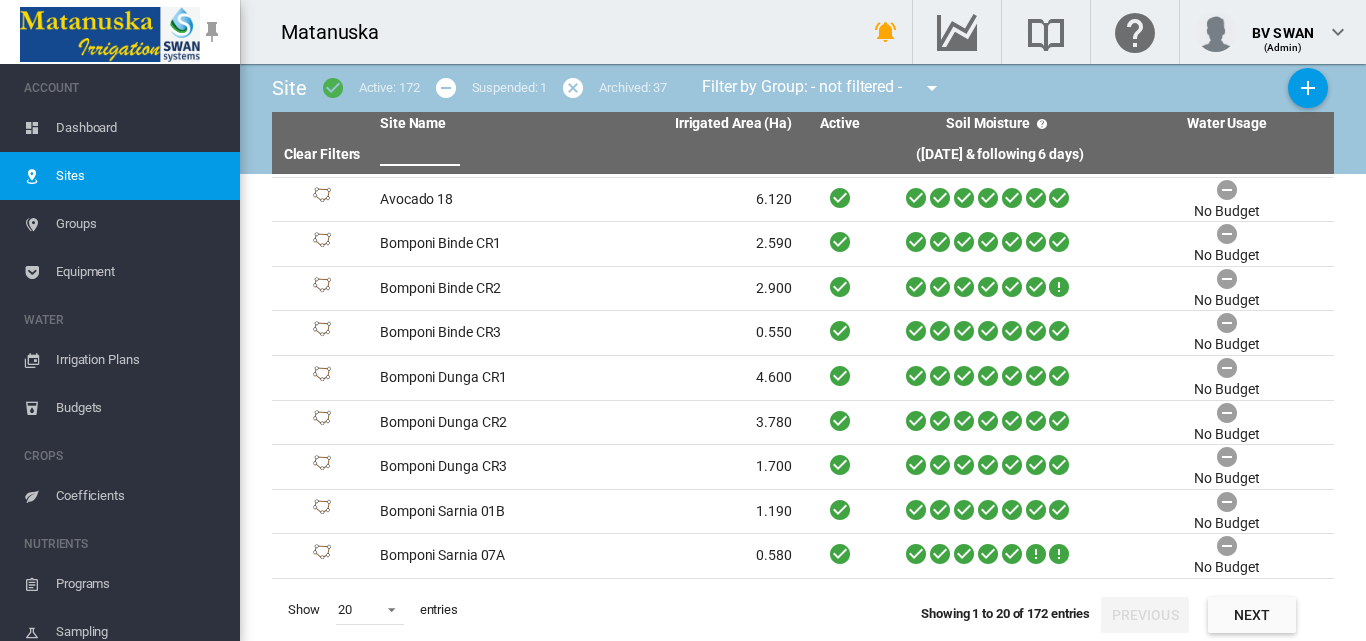 click at bounding box center [420, 151] 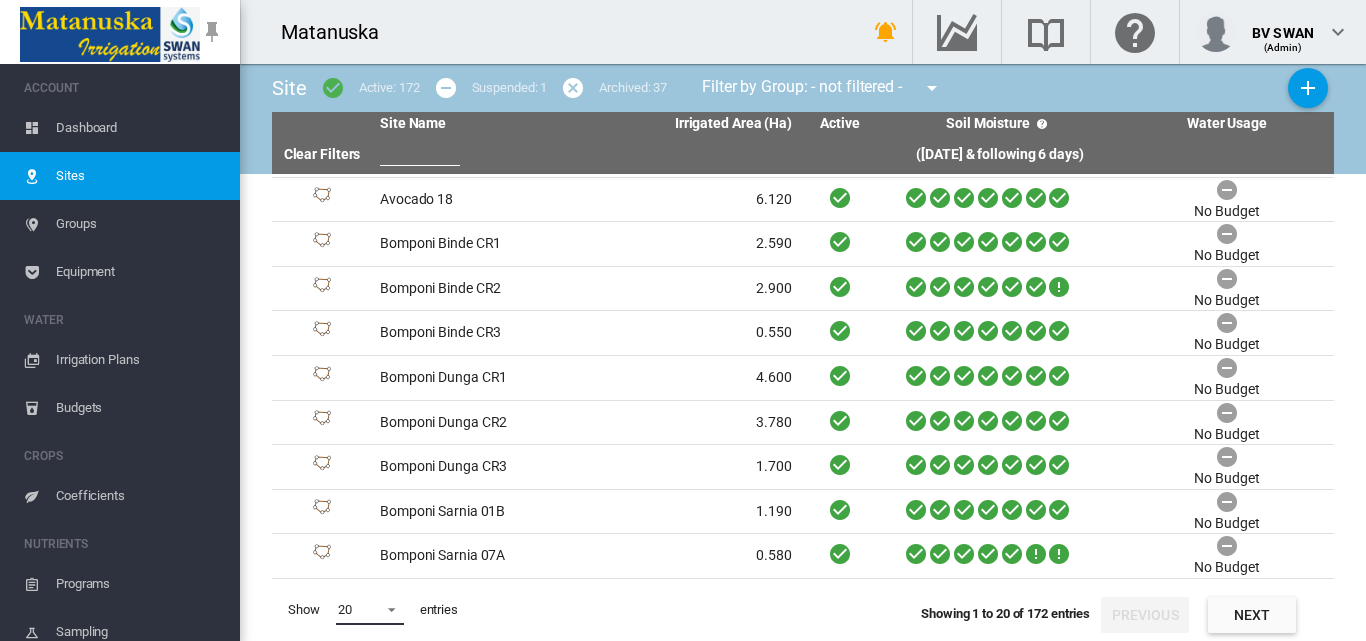 click at bounding box center [386, 608] 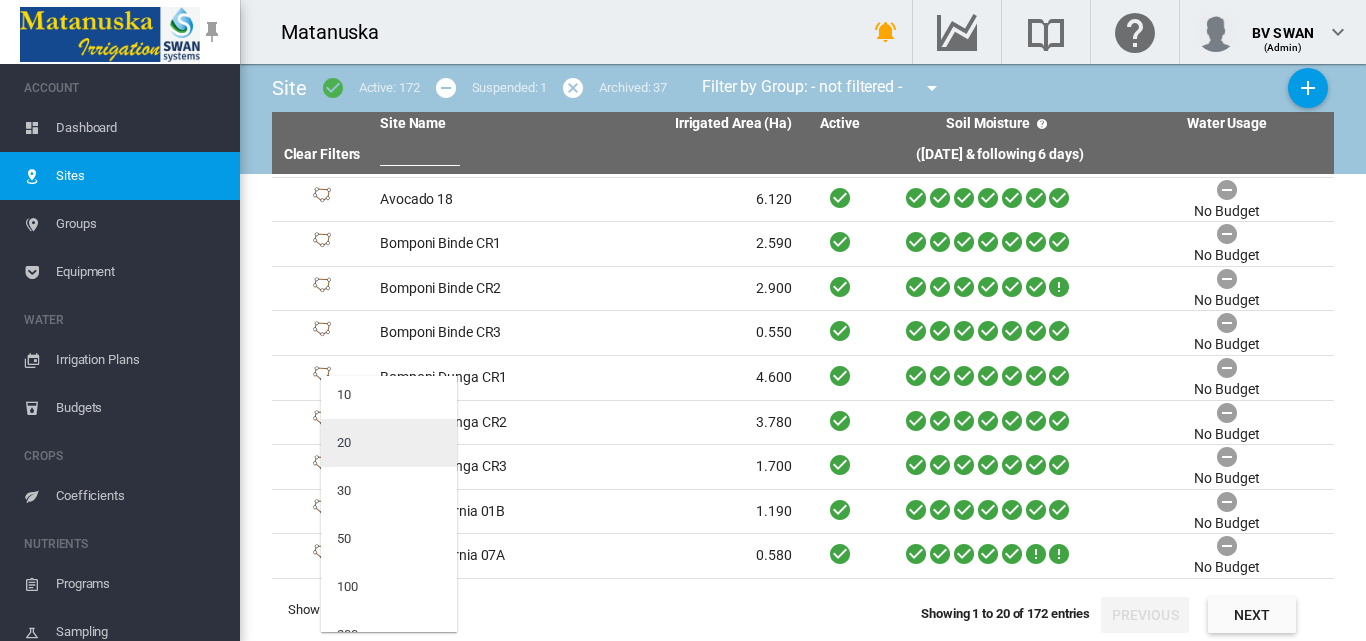 scroll, scrollTop: 80, scrollLeft: 0, axis: vertical 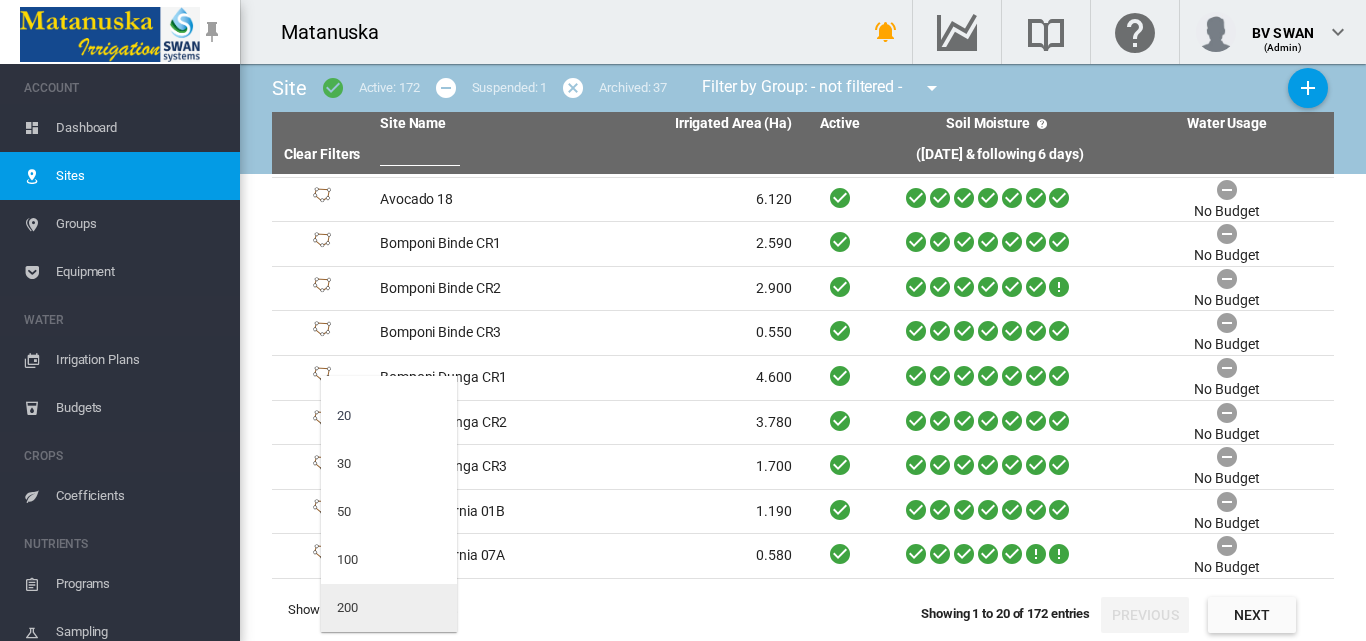 click on "200" at bounding box center [389, 608] 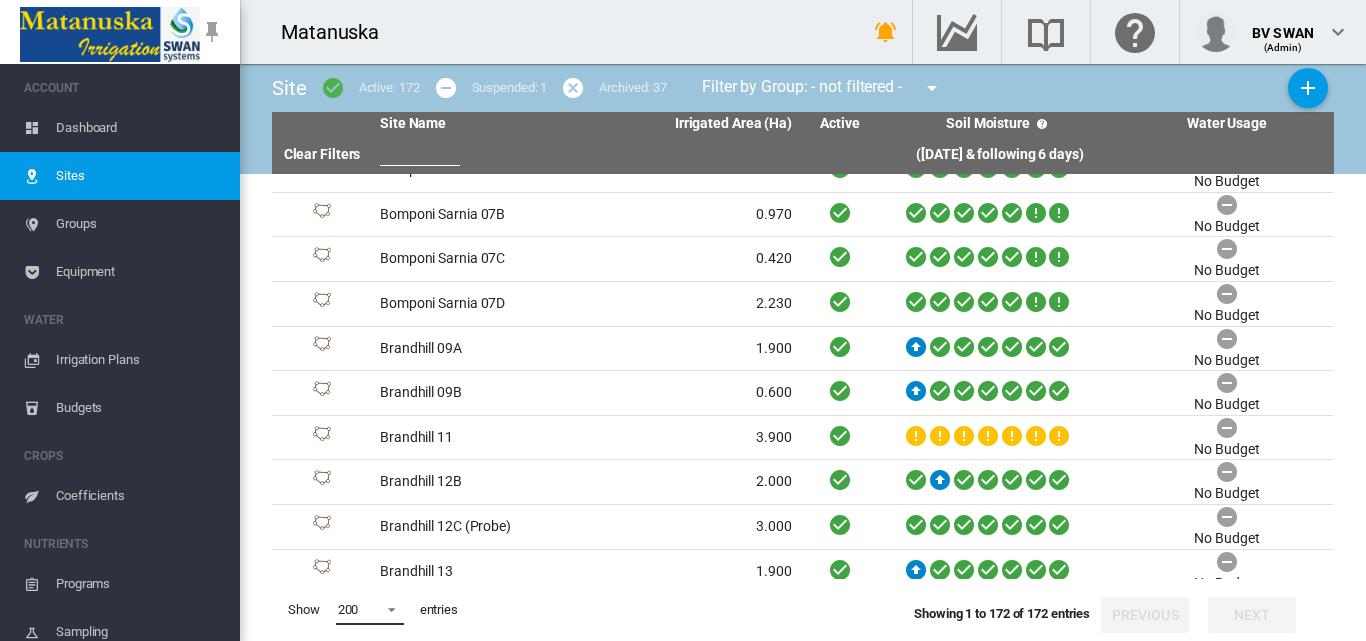 scroll, scrollTop: 887, scrollLeft: 0, axis: vertical 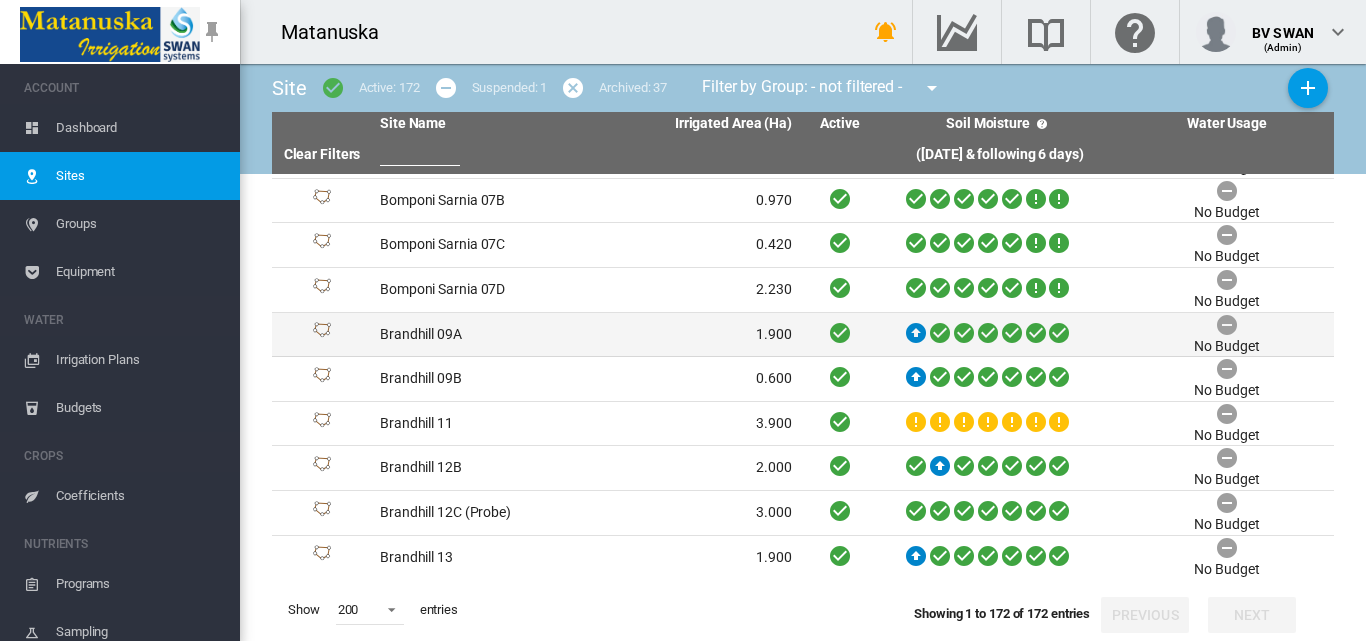 click on "Brandhill 09A" at bounding box center [479, 335] 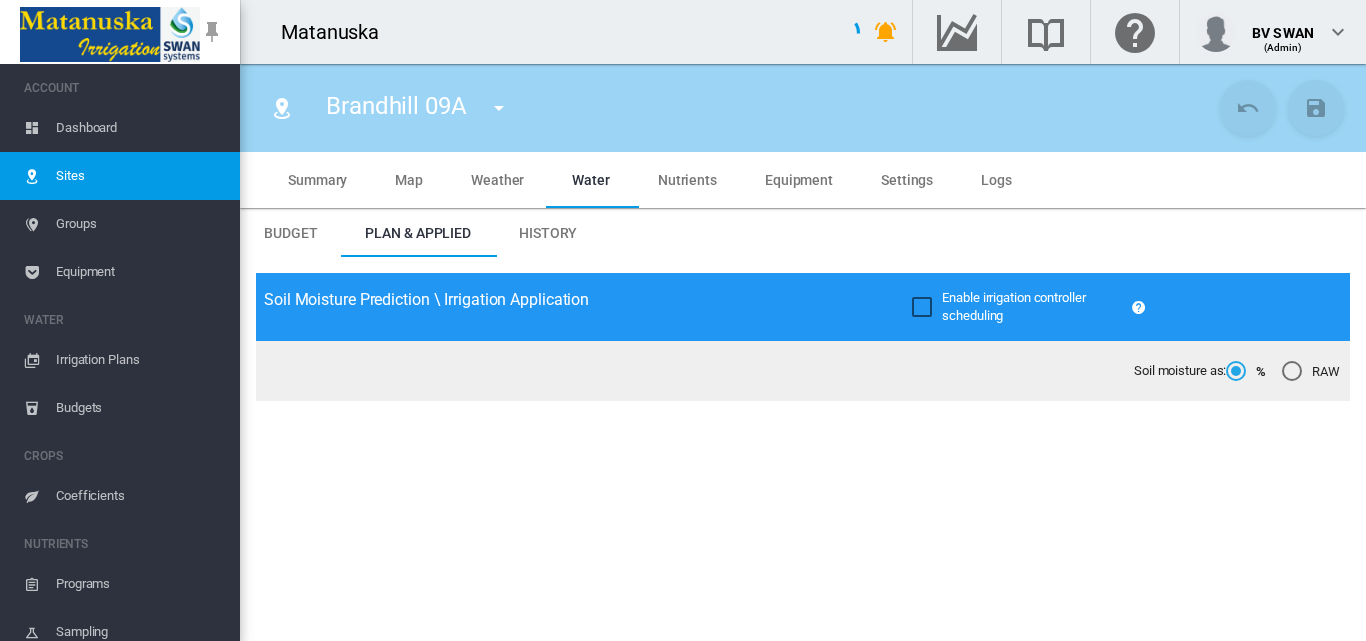 type on "**********" 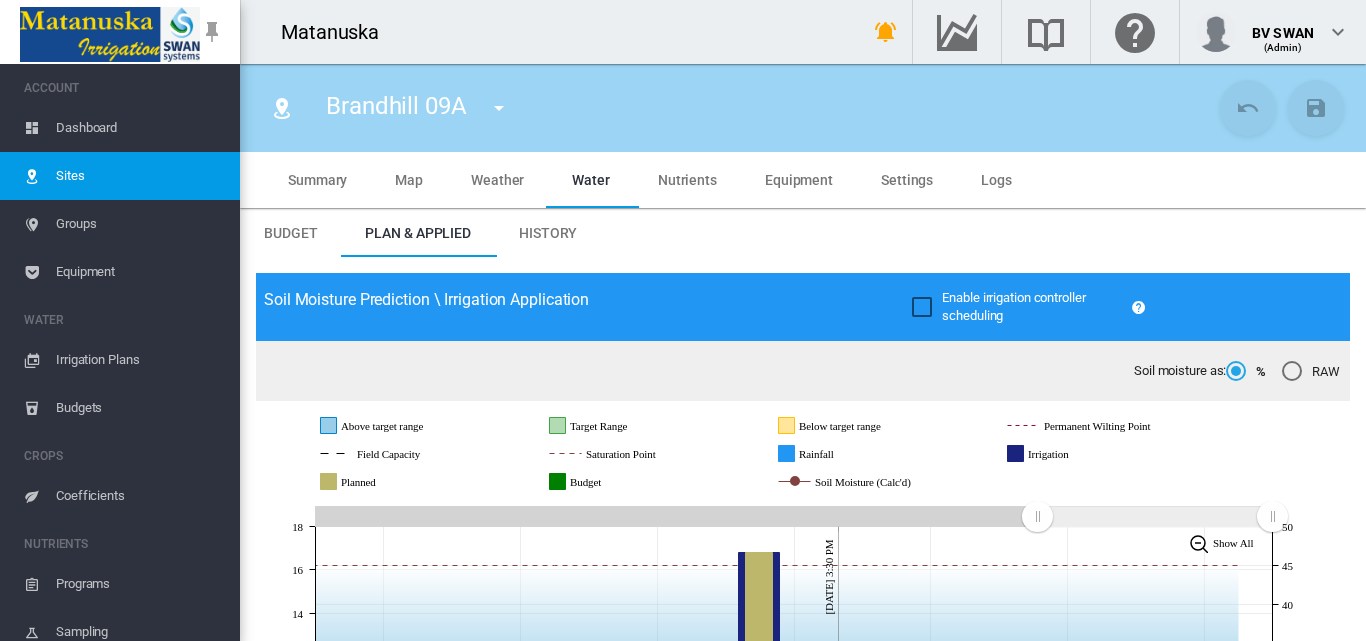 scroll, scrollTop: 300, scrollLeft: 0, axis: vertical 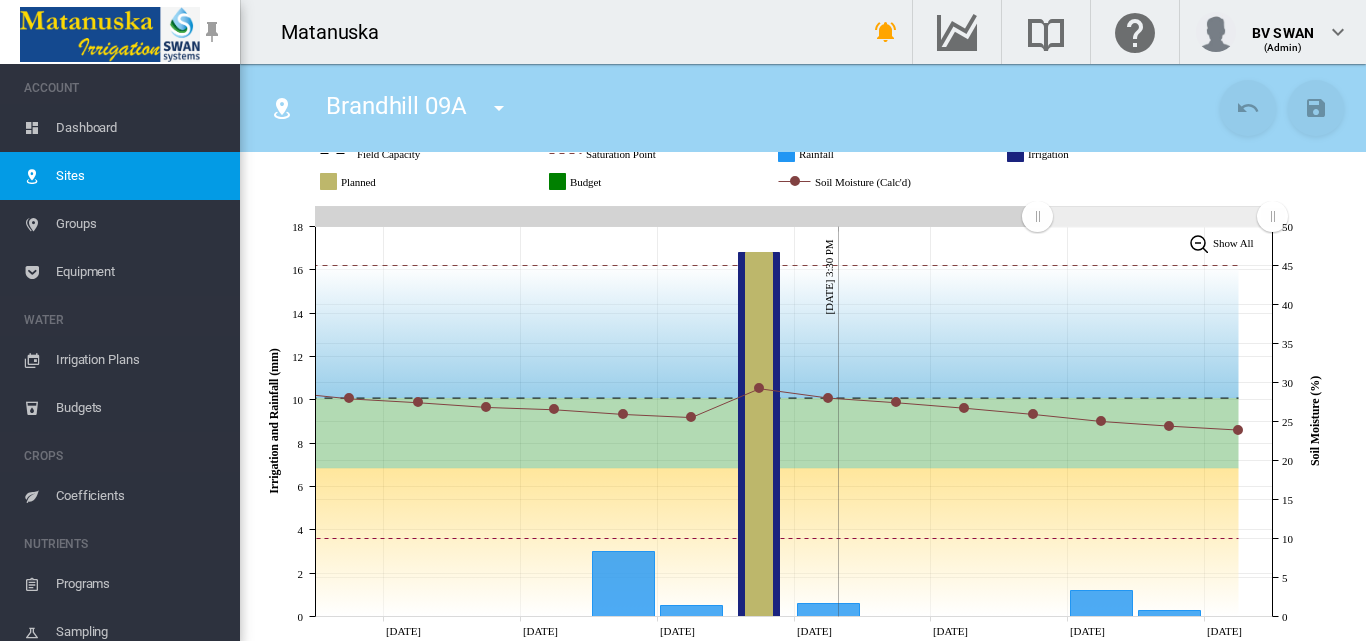 click at bounding box center [499, 108] 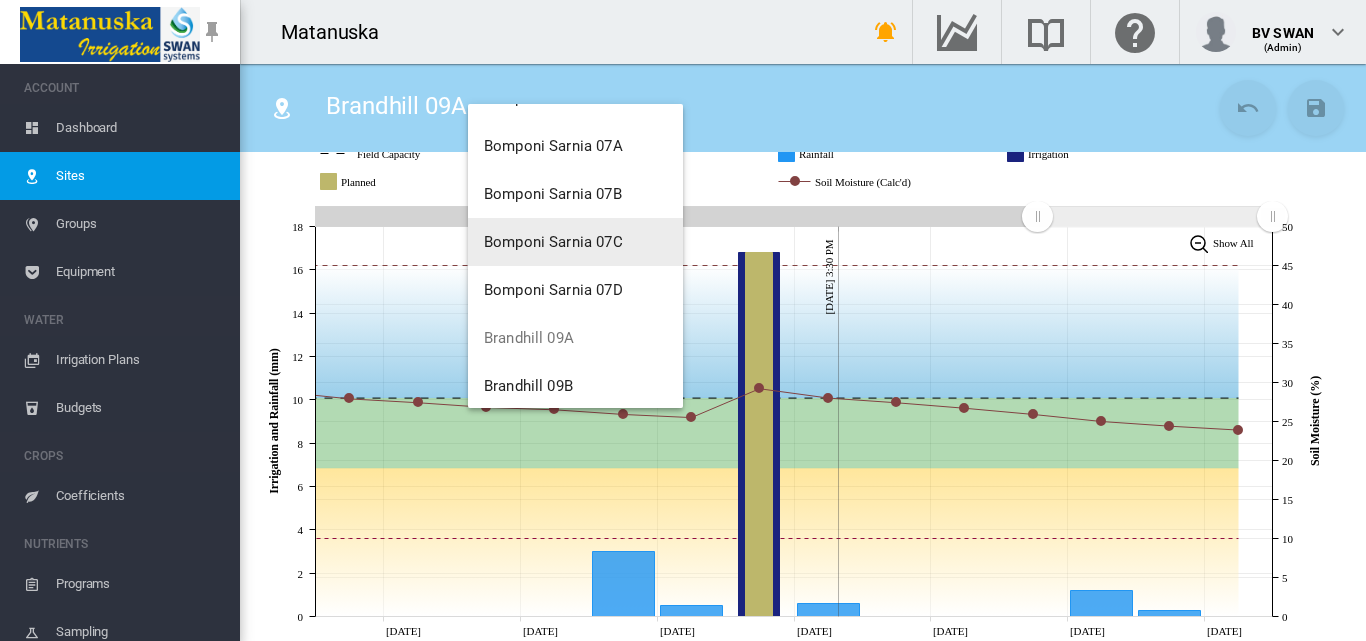 scroll, scrollTop: 1000, scrollLeft: 0, axis: vertical 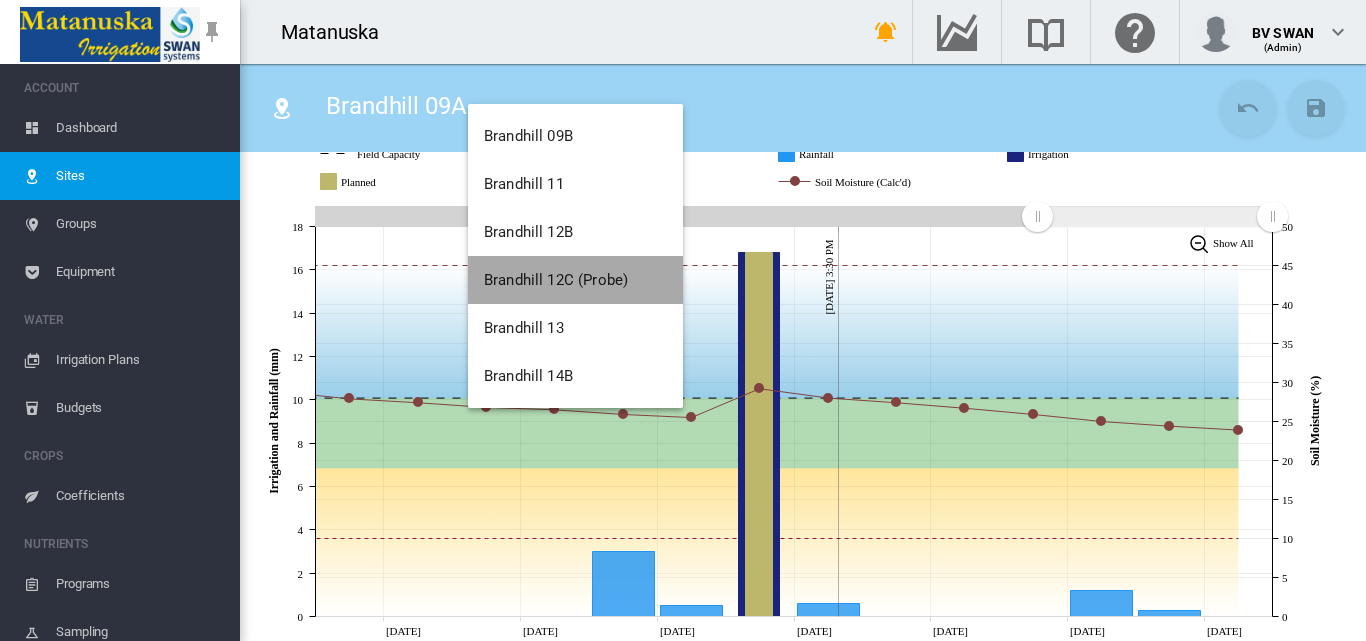 click on "Brandhill 12C (Probe)" at bounding box center (556, 280) 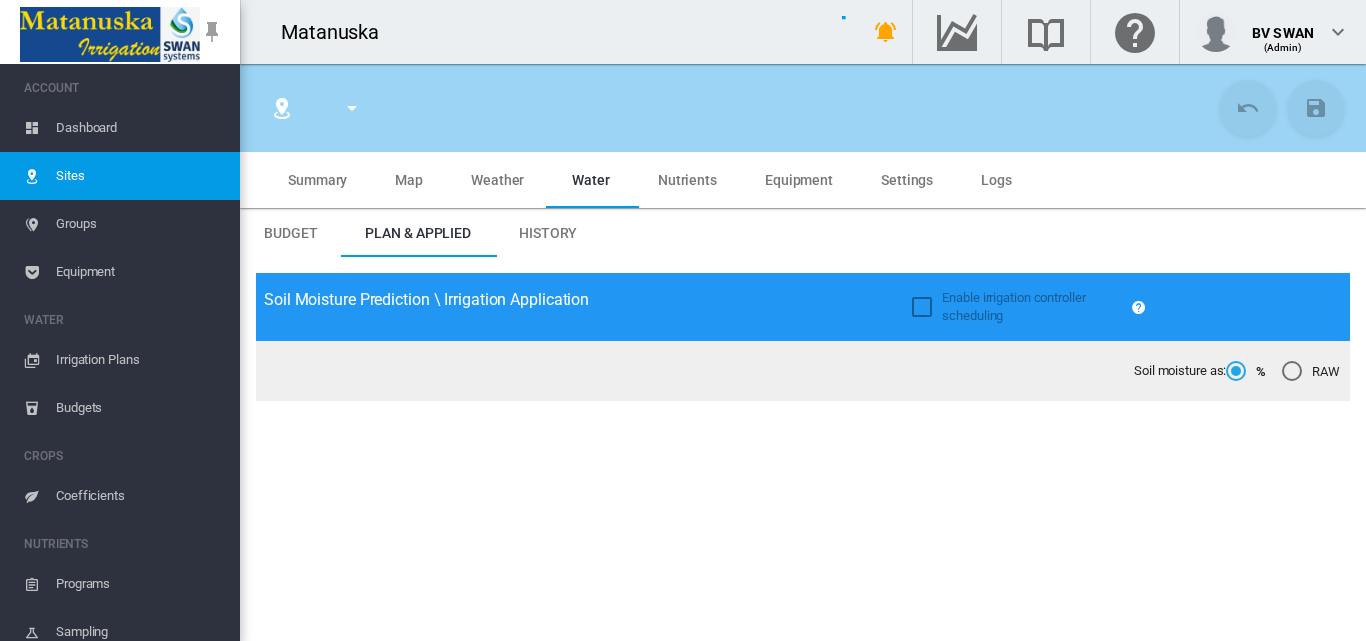type on "**********" 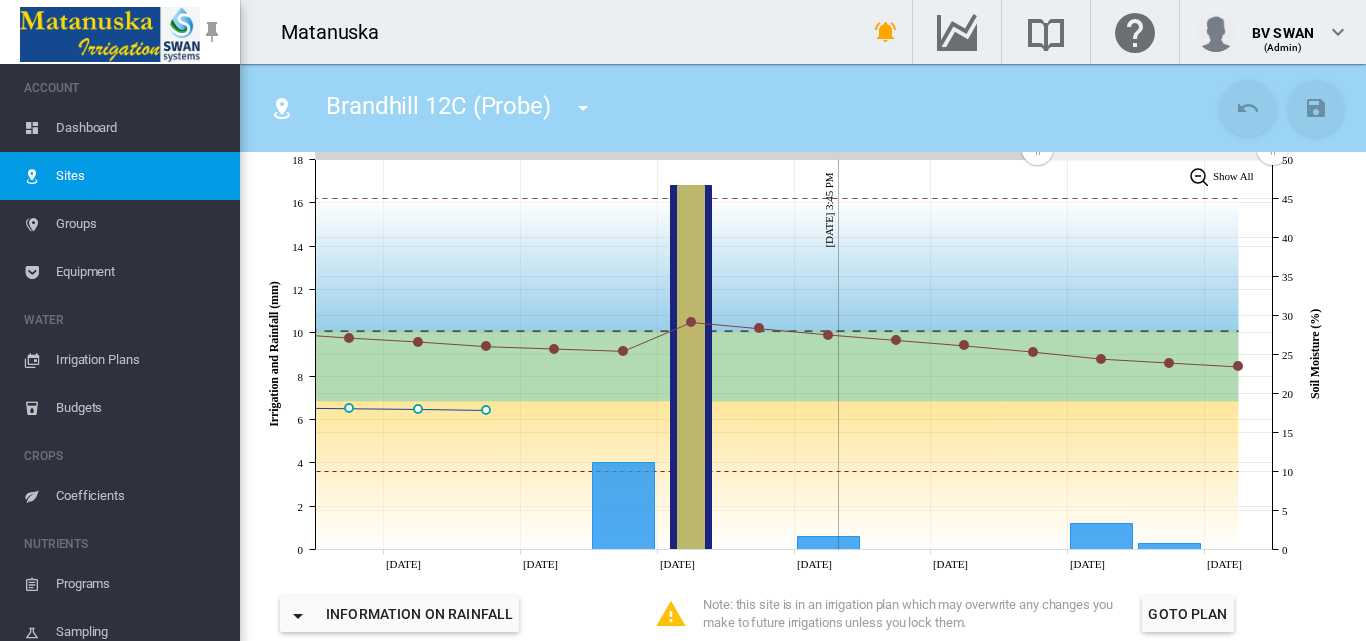 scroll, scrollTop: 400, scrollLeft: 0, axis: vertical 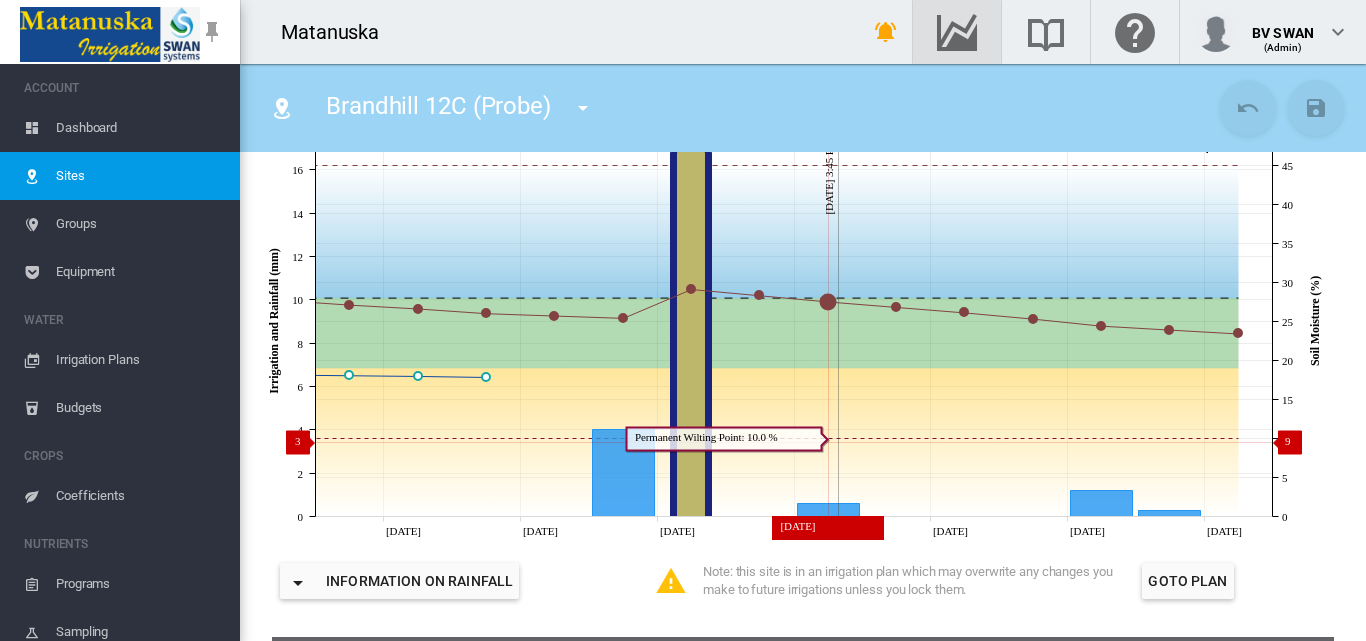 click at bounding box center (957, 32) 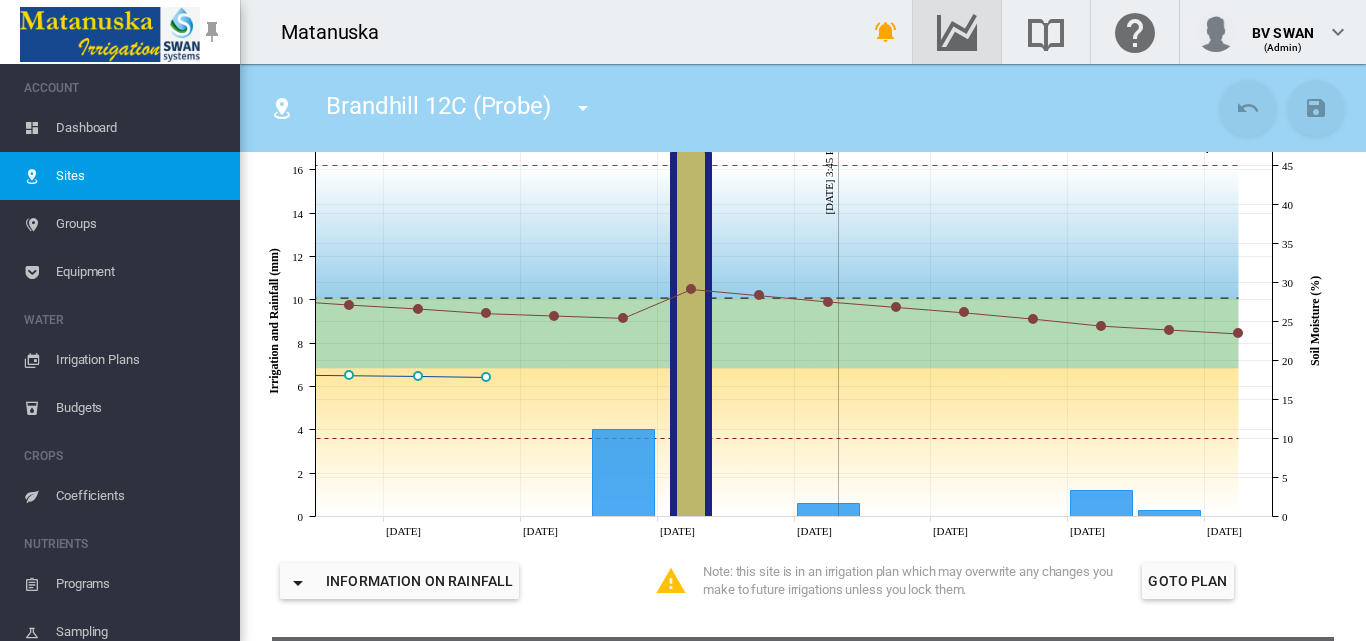 click at bounding box center [886, 32] 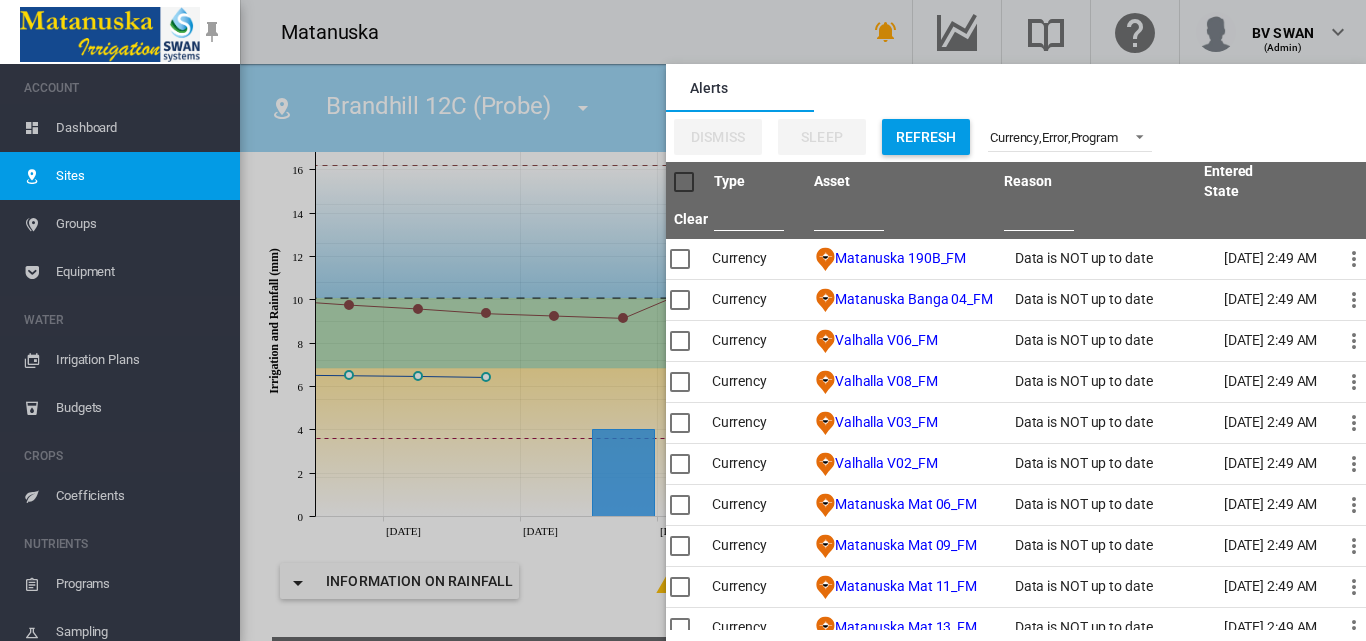 drag, startPoint x: 580, startPoint y: 14, endPoint x: 530, endPoint y: 199, distance: 191.63768 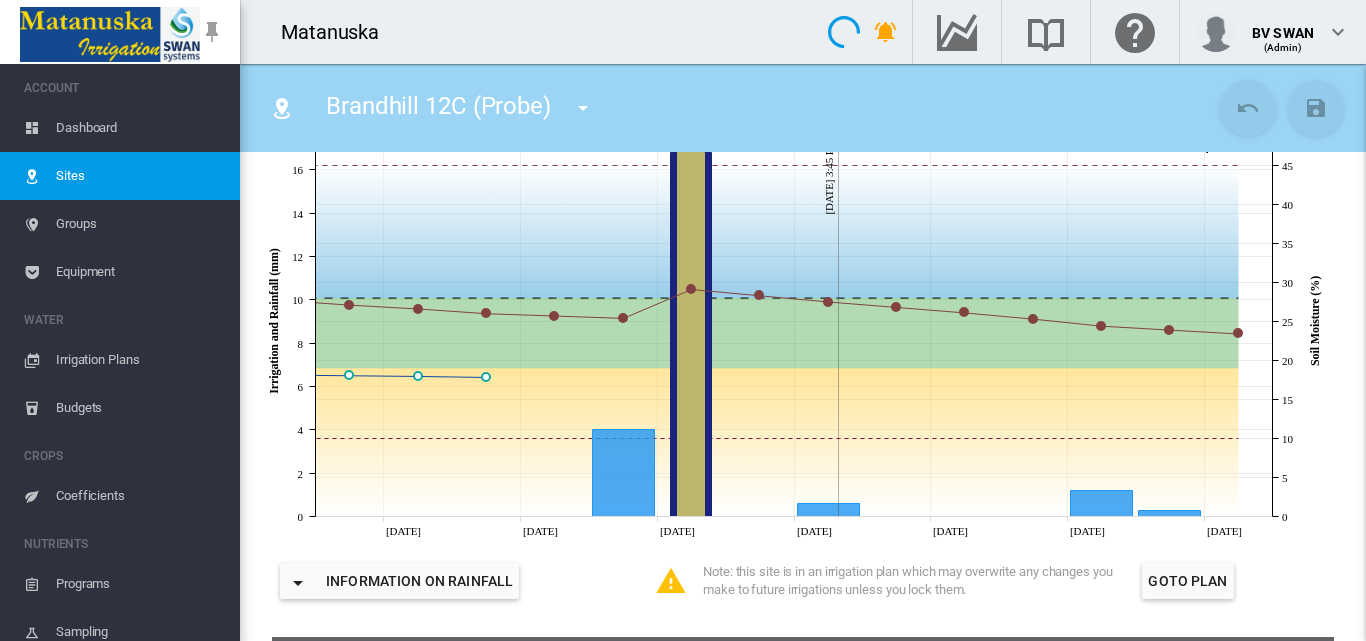 click at bounding box center (803, 320) 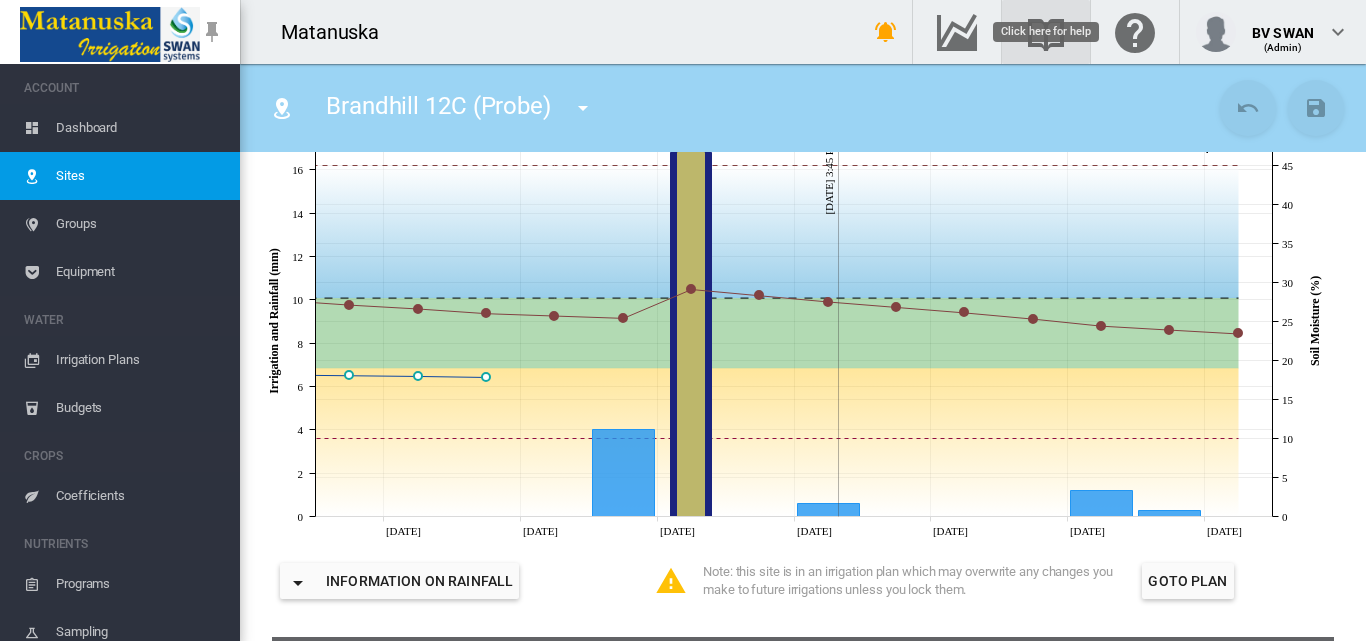 click at bounding box center (1046, 32) 